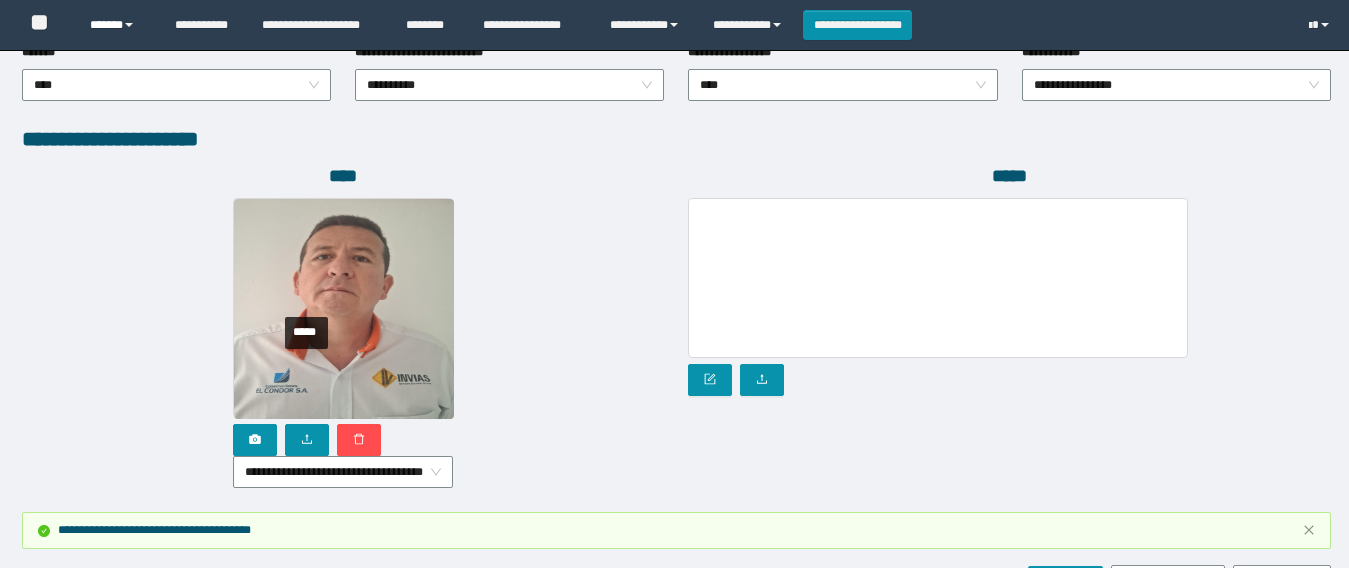 click on "******" at bounding box center (117, 25) 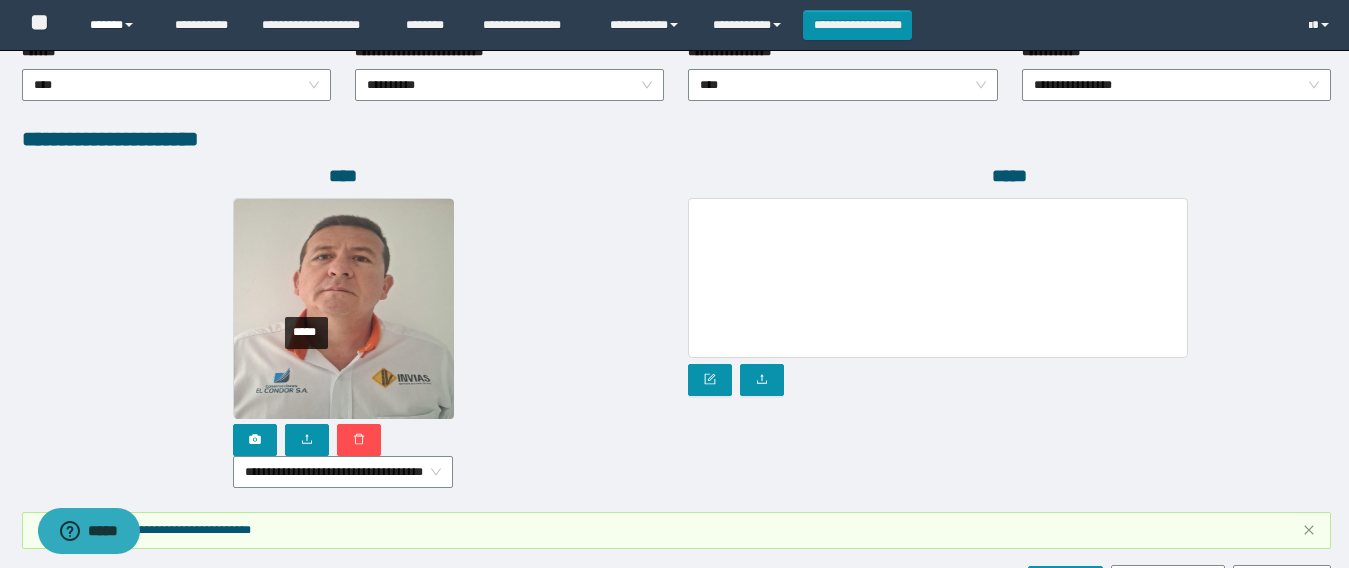 scroll, scrollTop: 1153, scrollLeft: 0, axis: vertical 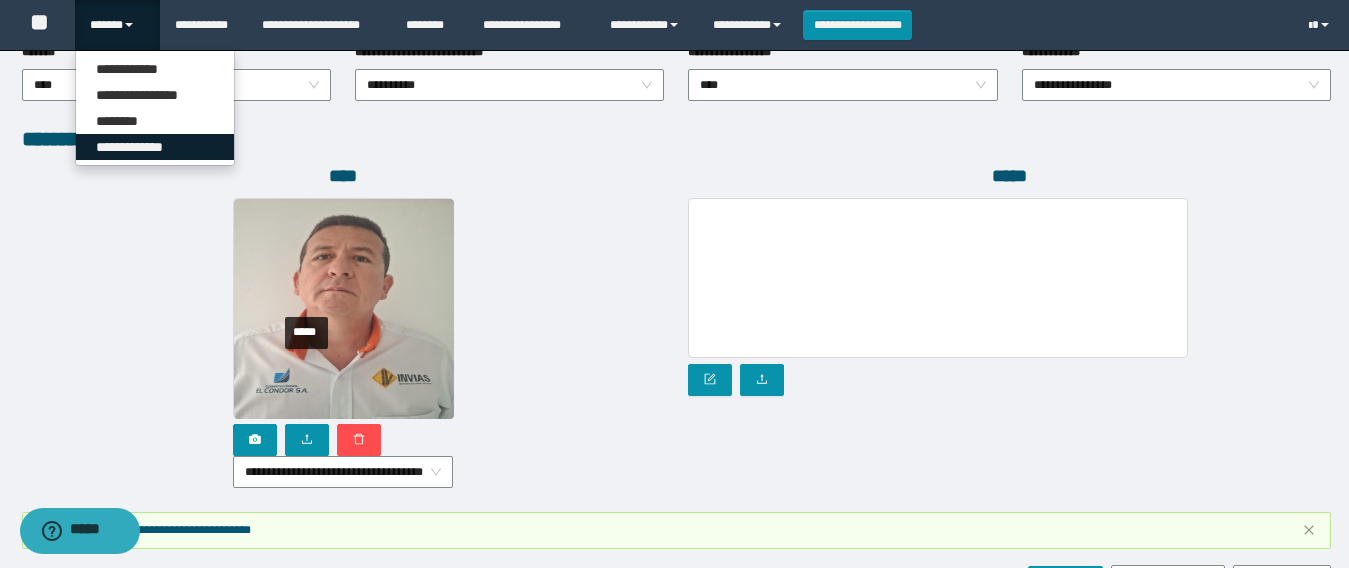 click on "**********" at bounding box center [155, 147] 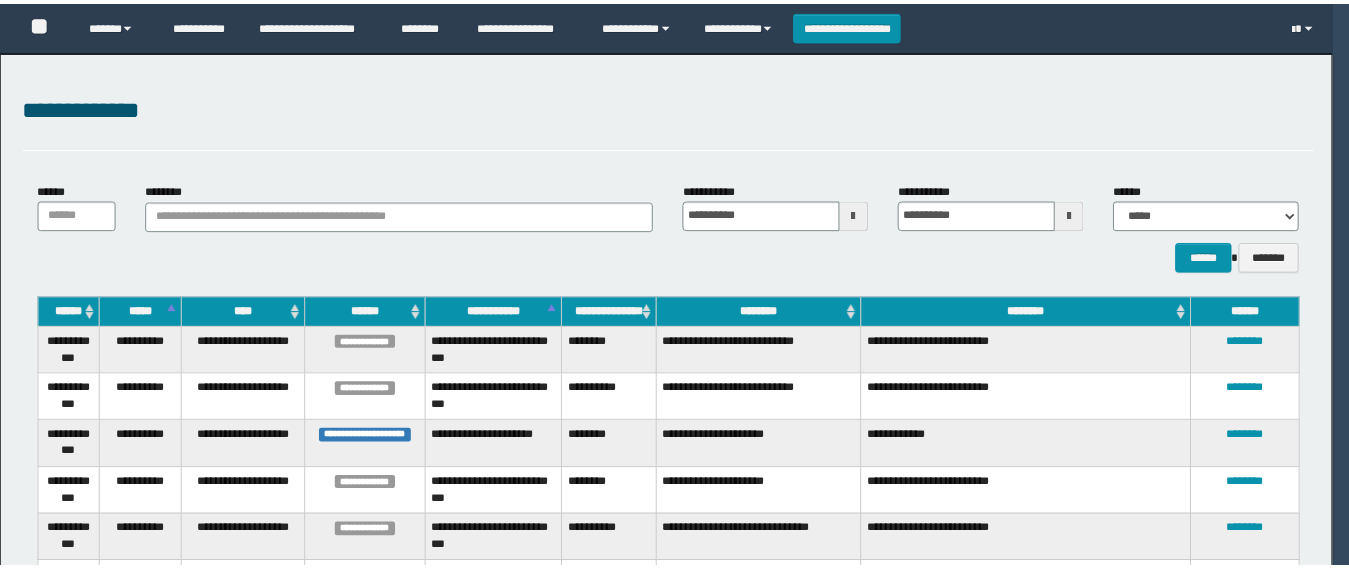 scroll, scrollTop: 0, scrollLeft: 0, axis: both 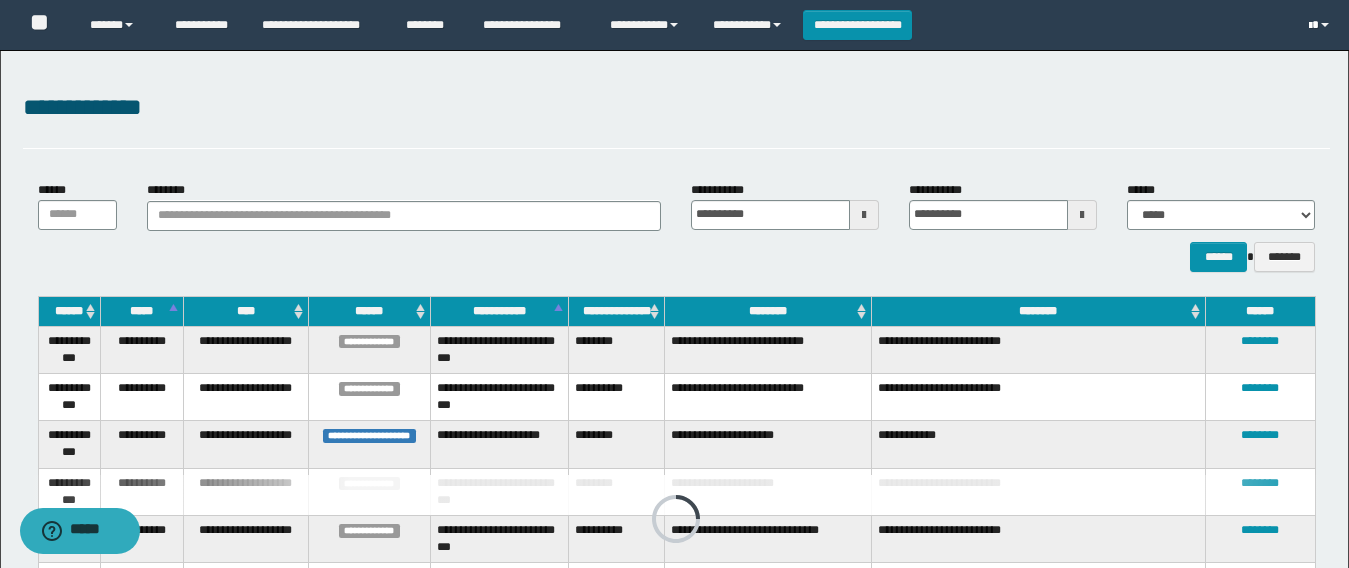 click at bounding box center [1321, 25] 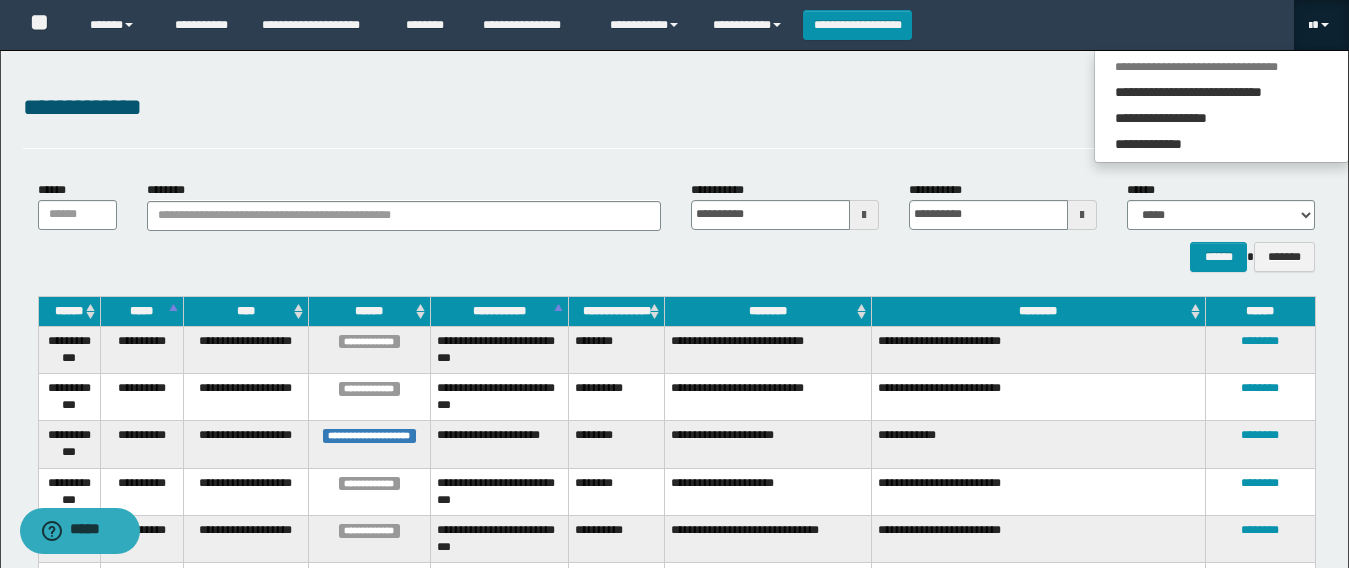 click on "**********" at bounding box center [676, 108] 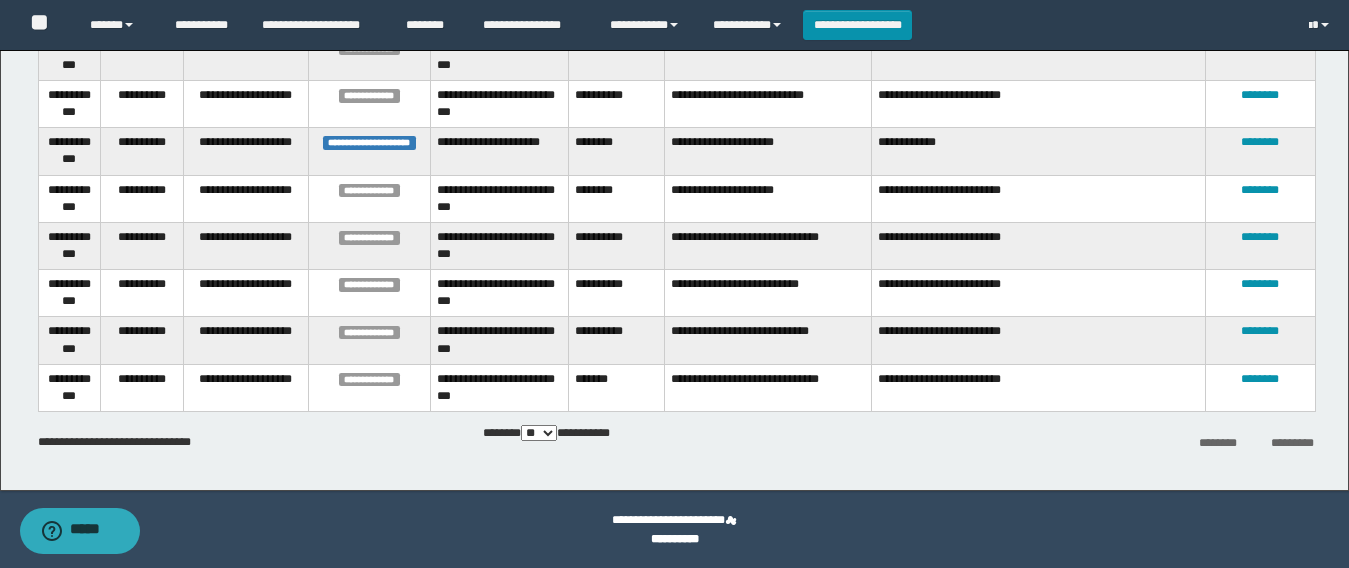 scroll, scrollTop: 193, scrollLeft: 0, axis: vertical 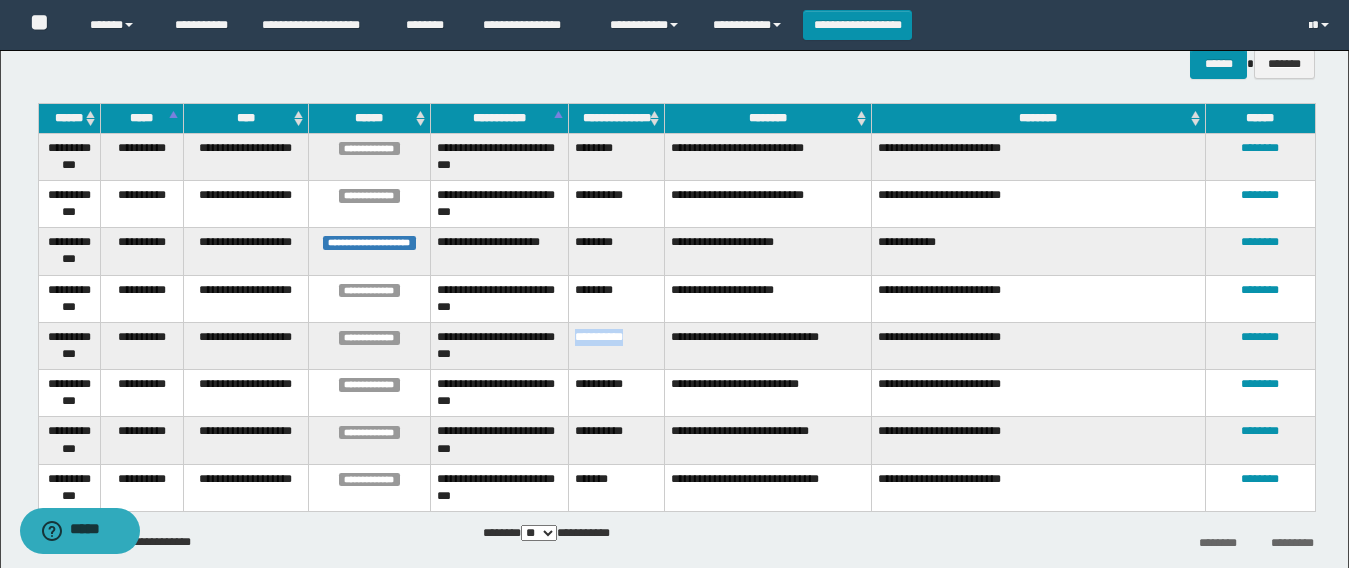 drag, startPoint x: 647, startPoint y: 335, endPoint x: 578, endPoint y: 335, distance: 69 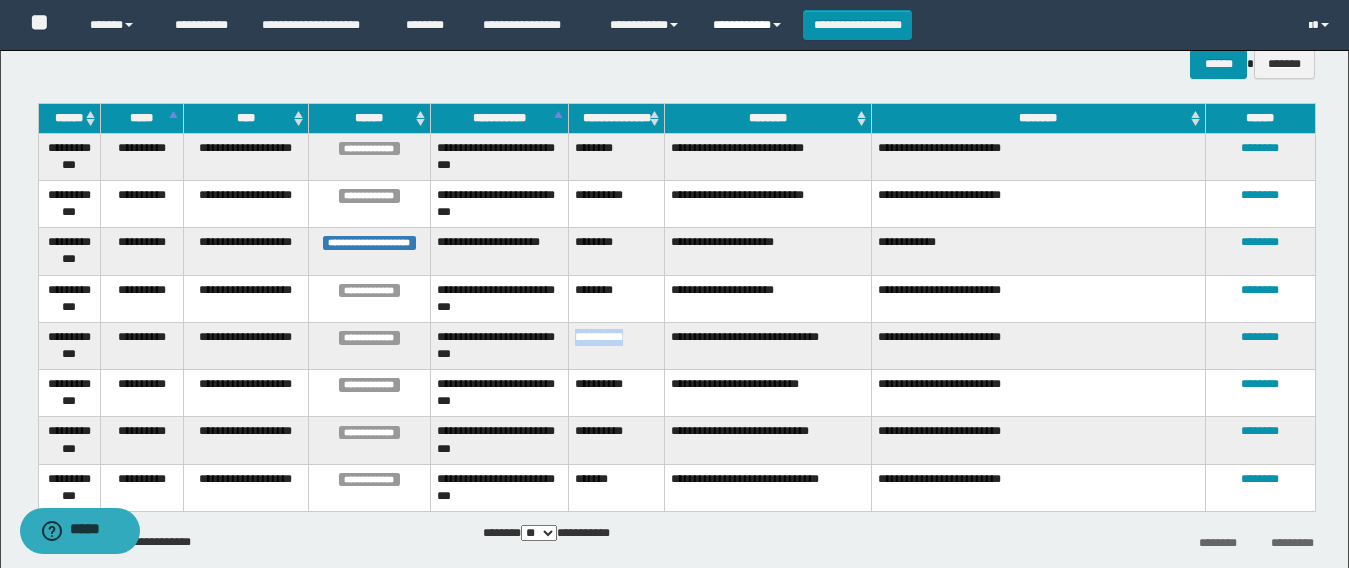 click at bounding box center (777, 25) 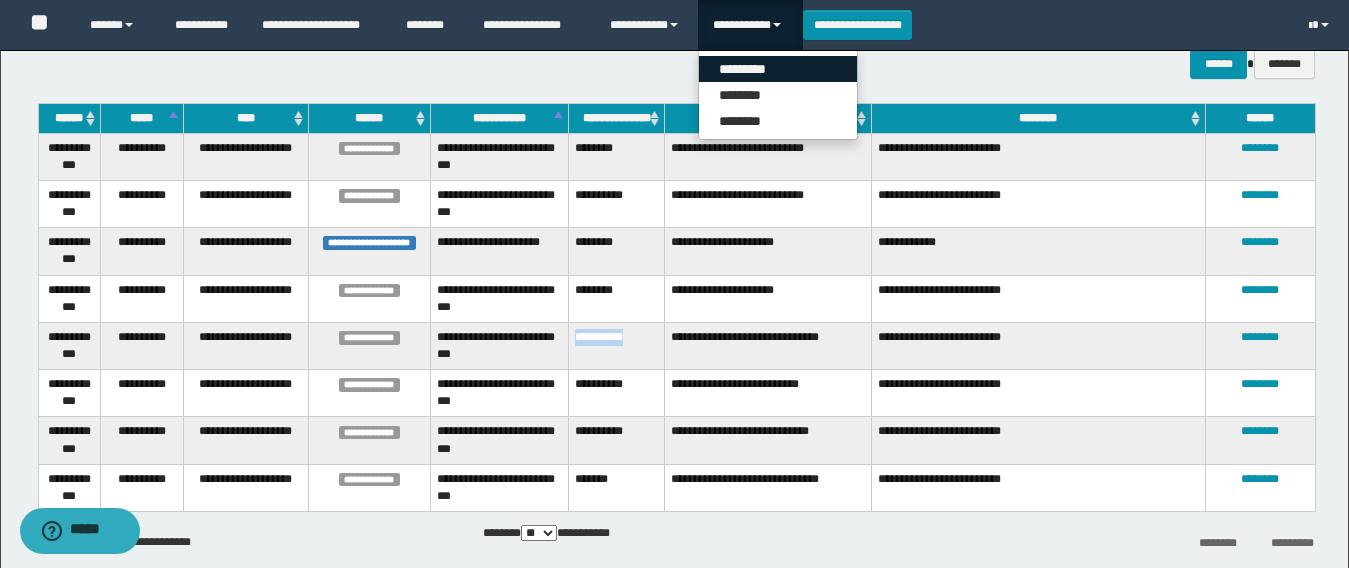 click on "*********" at bounding box center [778, 69] 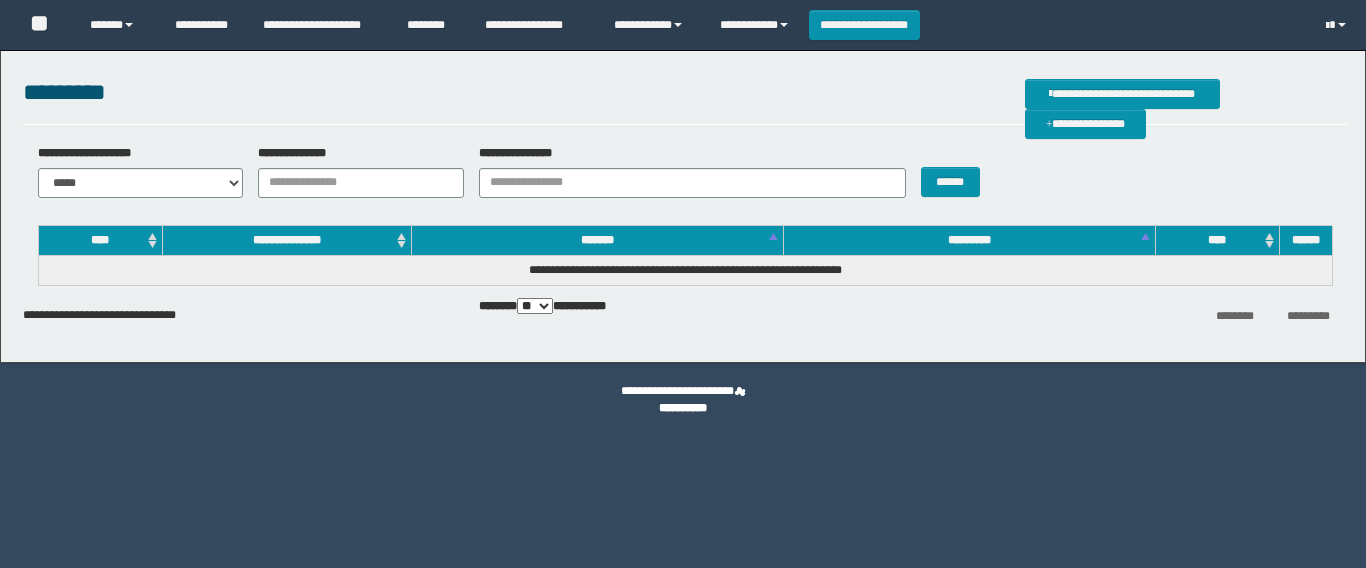 scroll, scrollTop: 0, scrollLeft: 0, axis: both 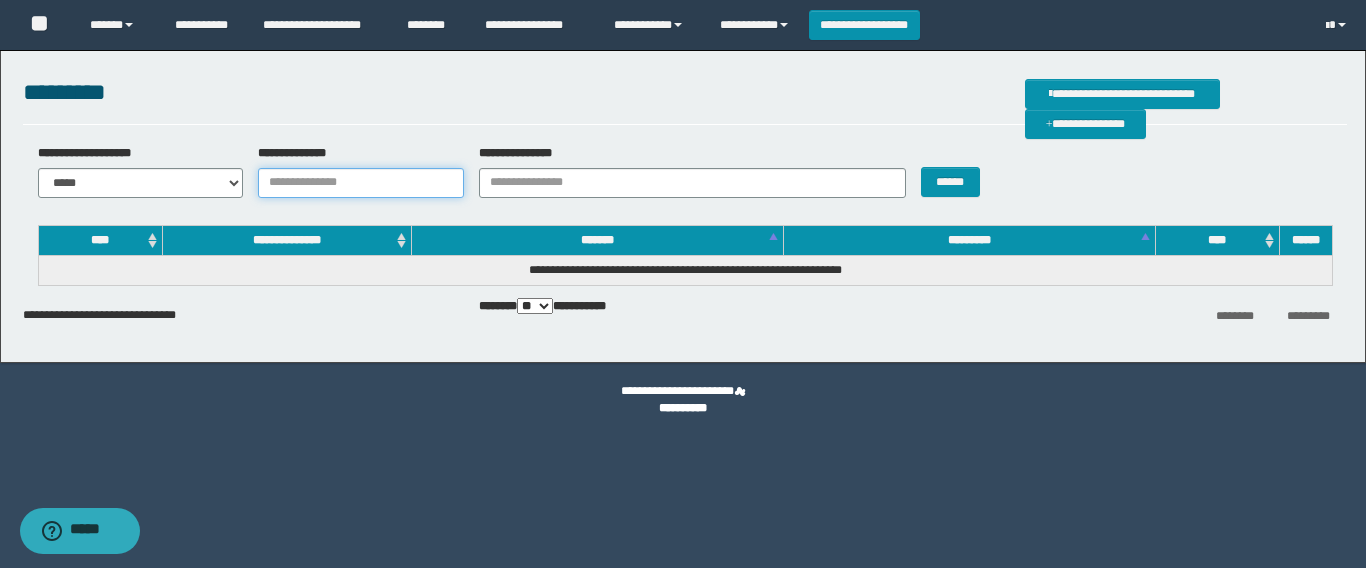 click on "**********" at bounding box center [361, 183] 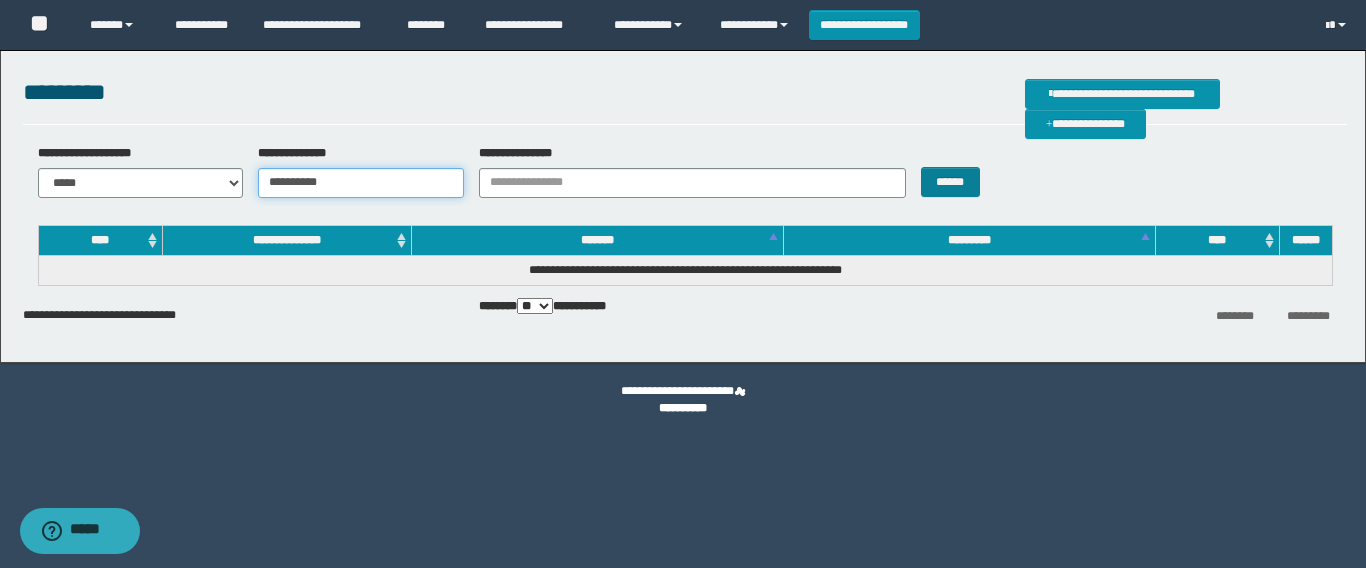type on "**********" 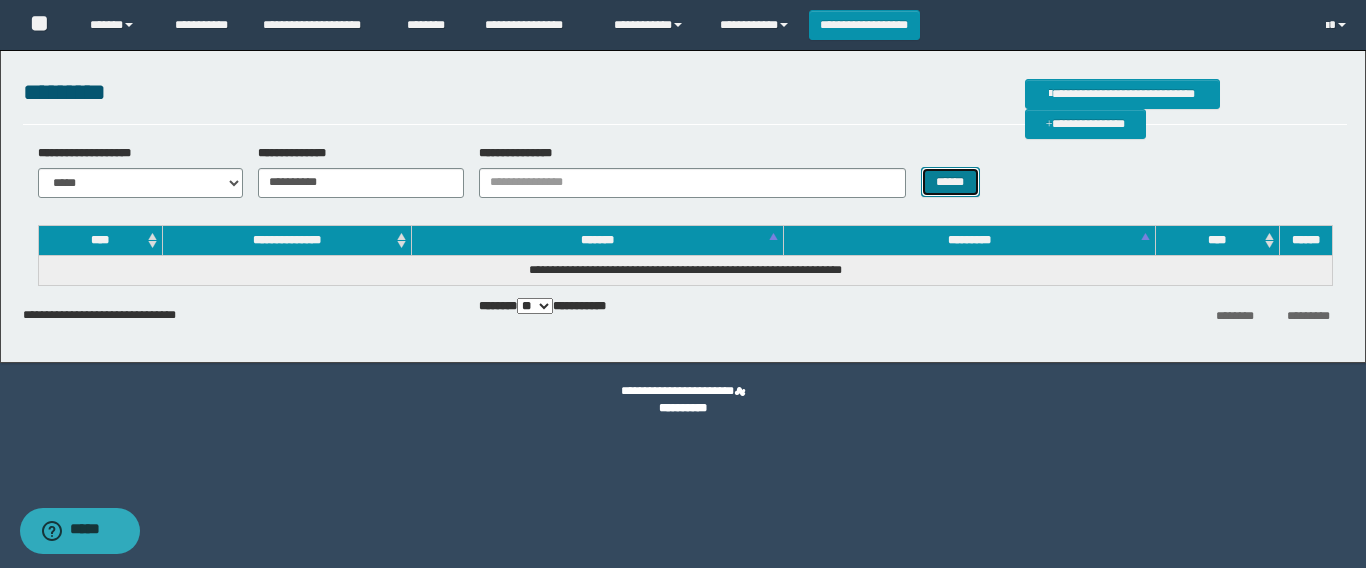 click on "******" at bounding box center [950, 182] 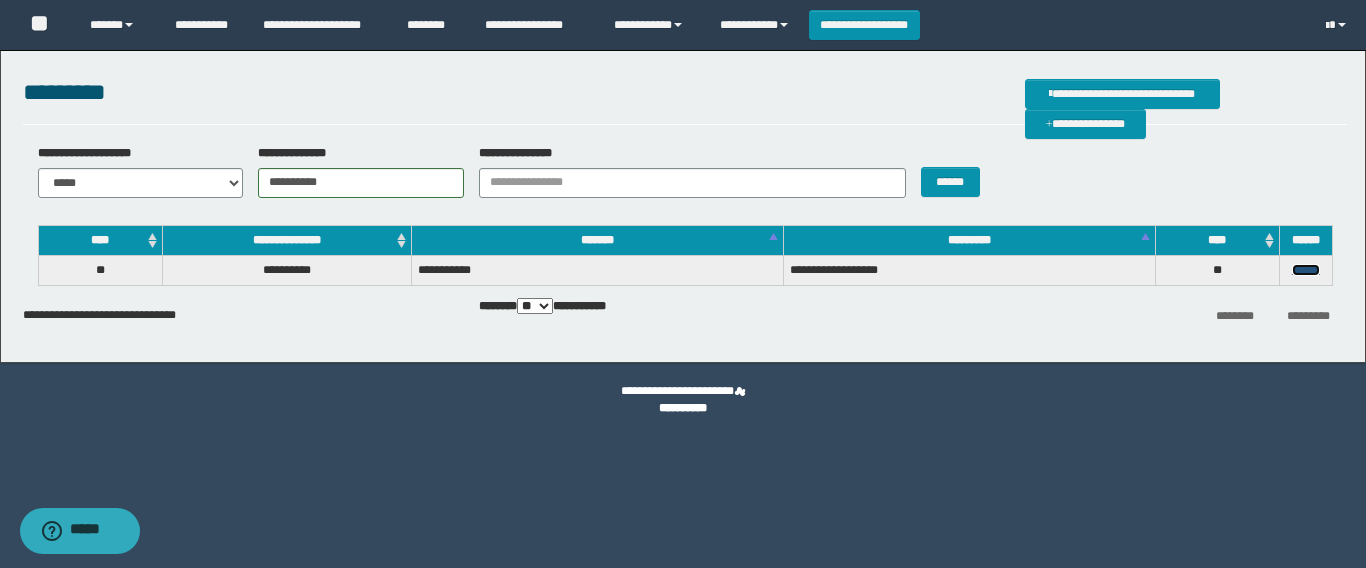click on "******" at bounding box center [1306, 270] 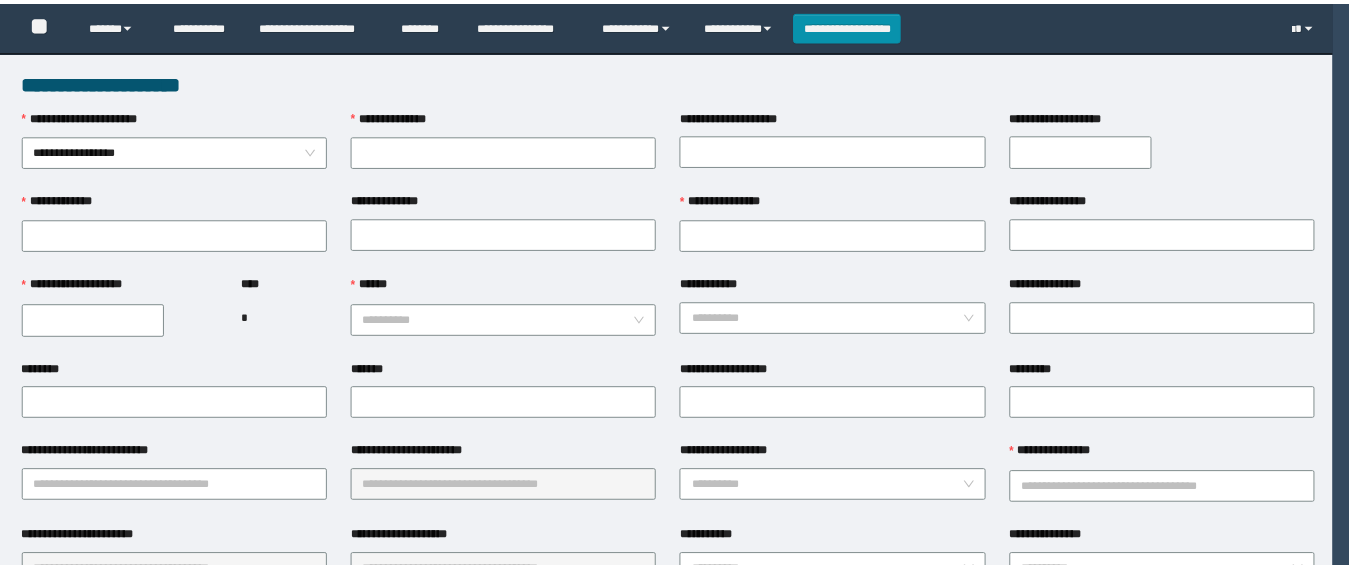 scroll, scrollTop: 0, scrollLeft: 0, axis: both 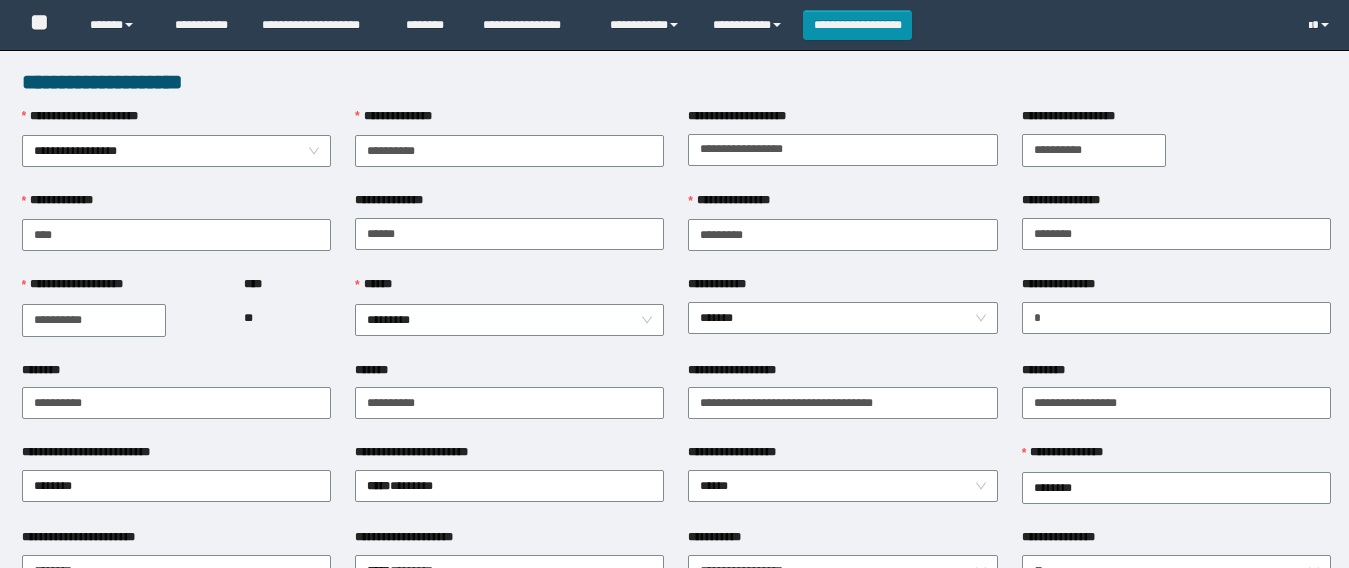 click on "*******" at bounding box center (509, 374) 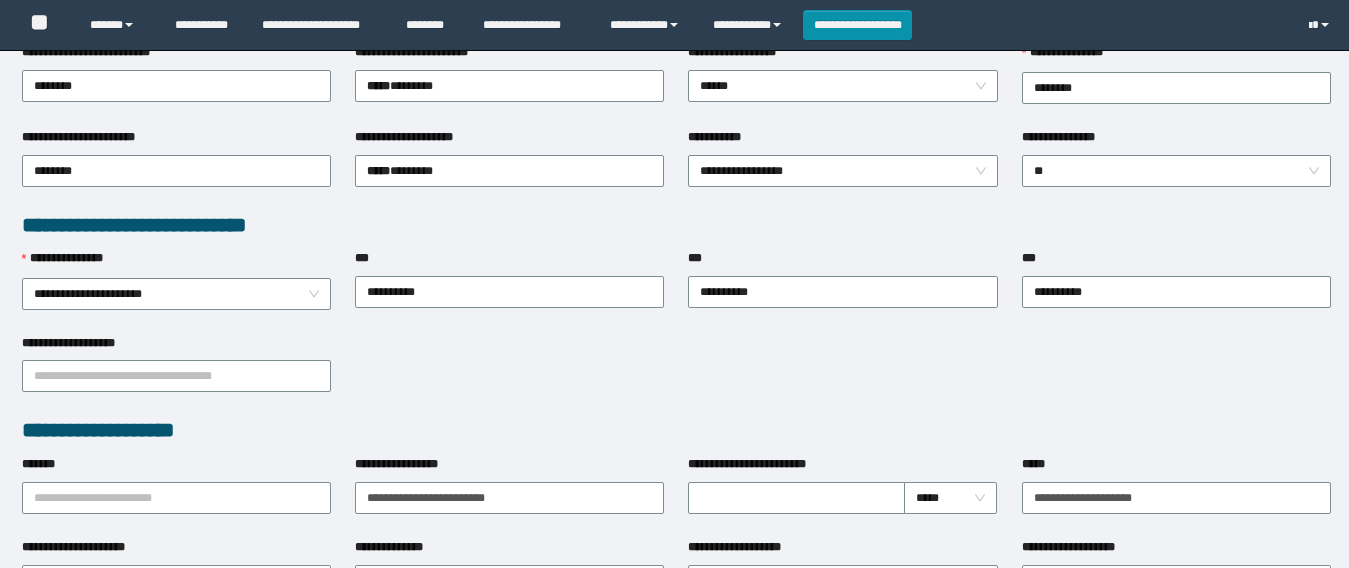 scroll, scrollTop: 1000, scrollLeft: 0, axis: vertical 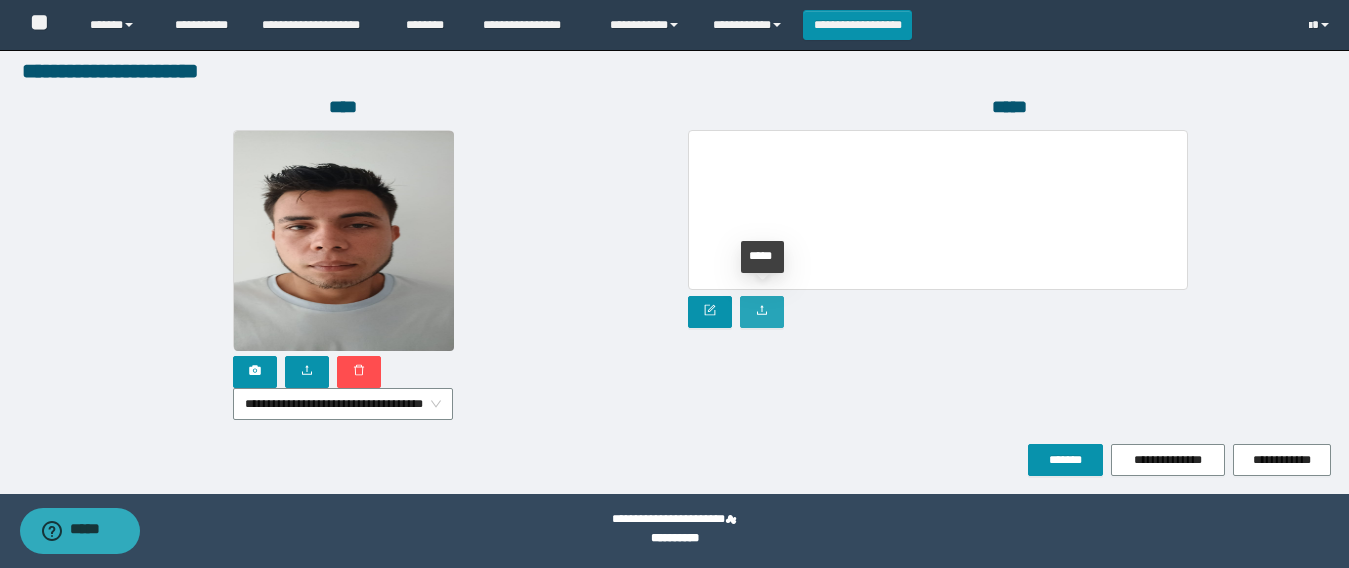 click 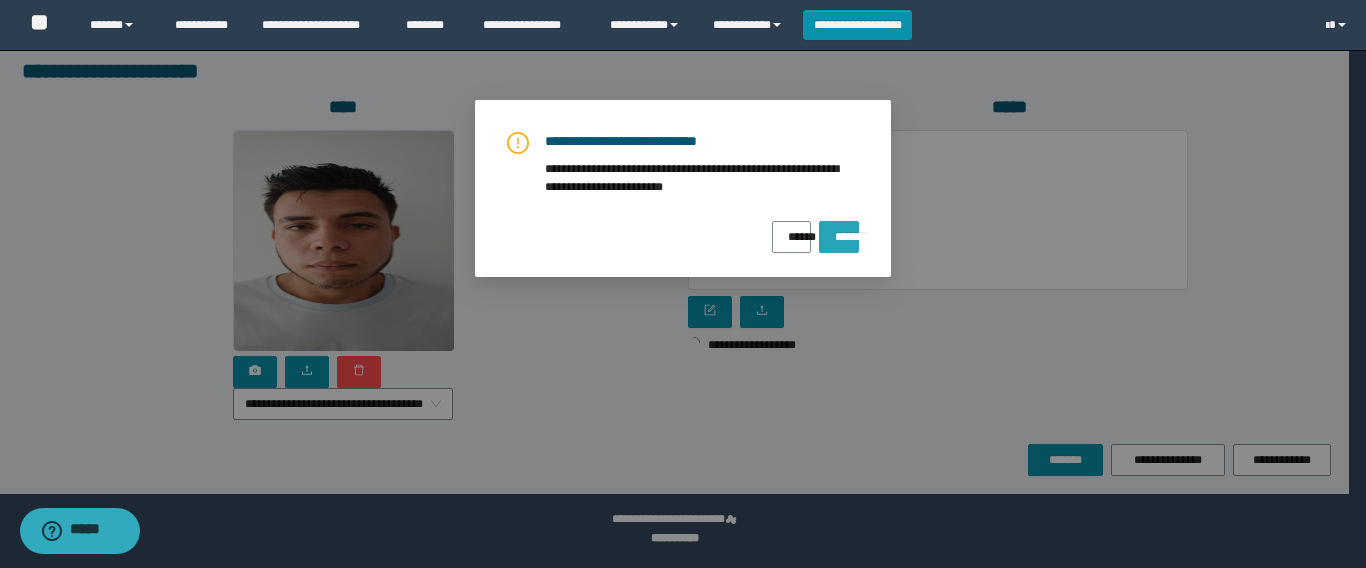 click on "*******" at bounding box center [839, 230] 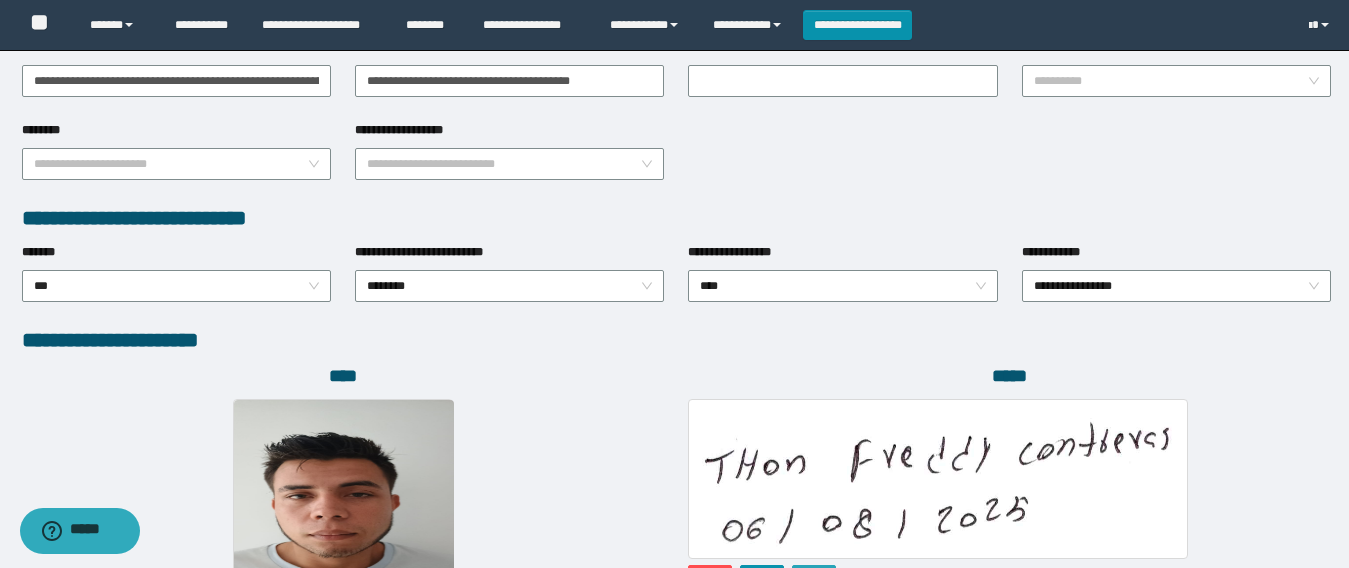 scroll, scrollTop: 1169, scrollLeft: 0, axis: vertical 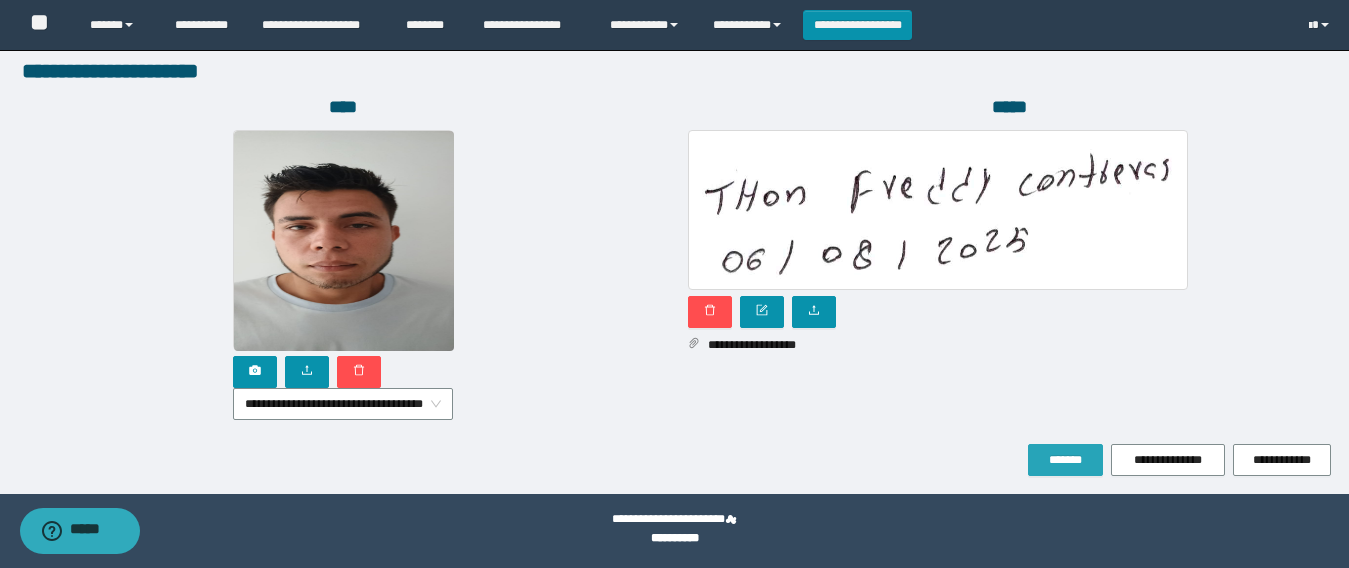 click on "*******" at bounding box center (1065, 460) 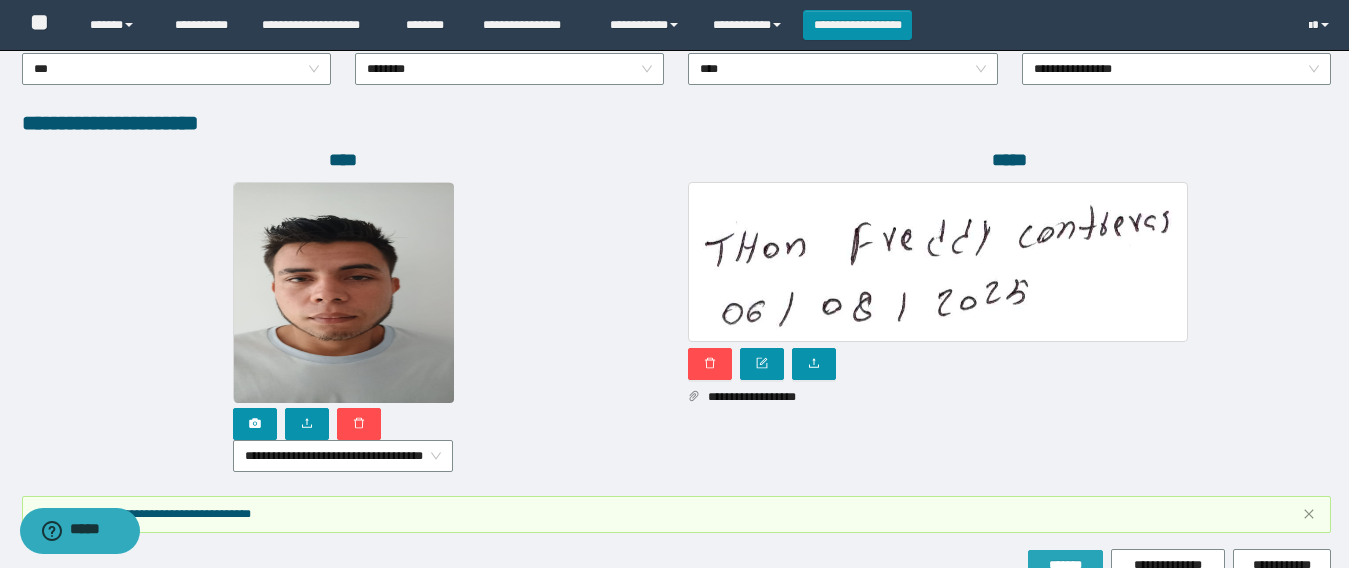 scroll, scrollTop: 1221, scrollLeft: 0, axis: vertical 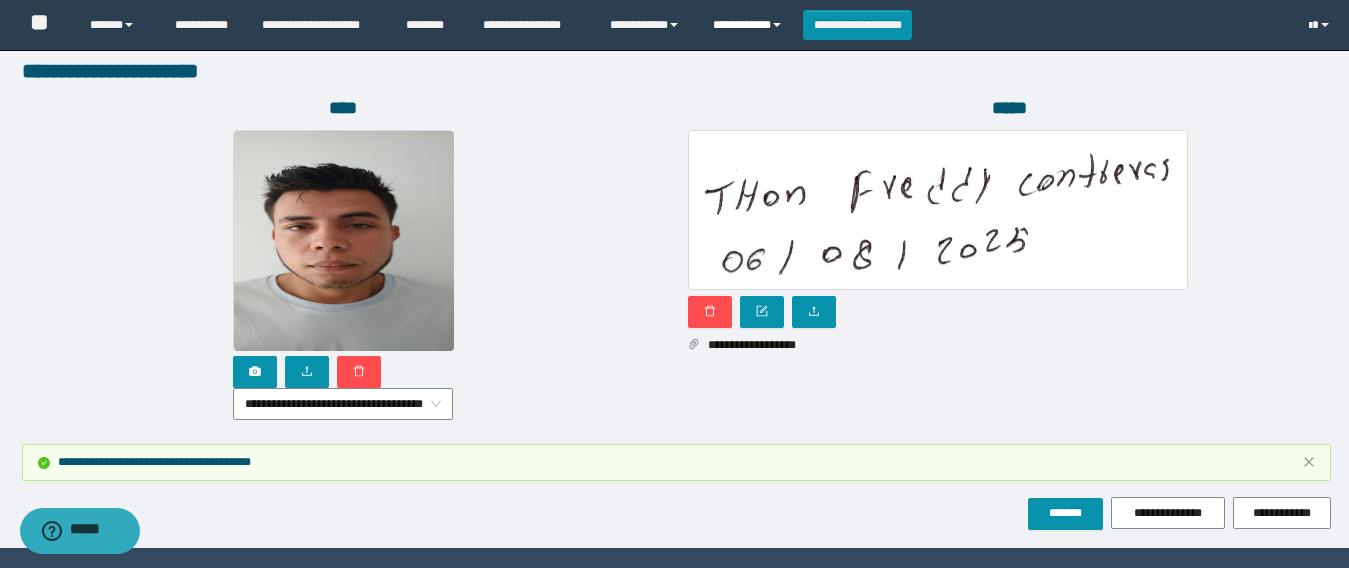 click on "**********" at bounding box center [750, 25] 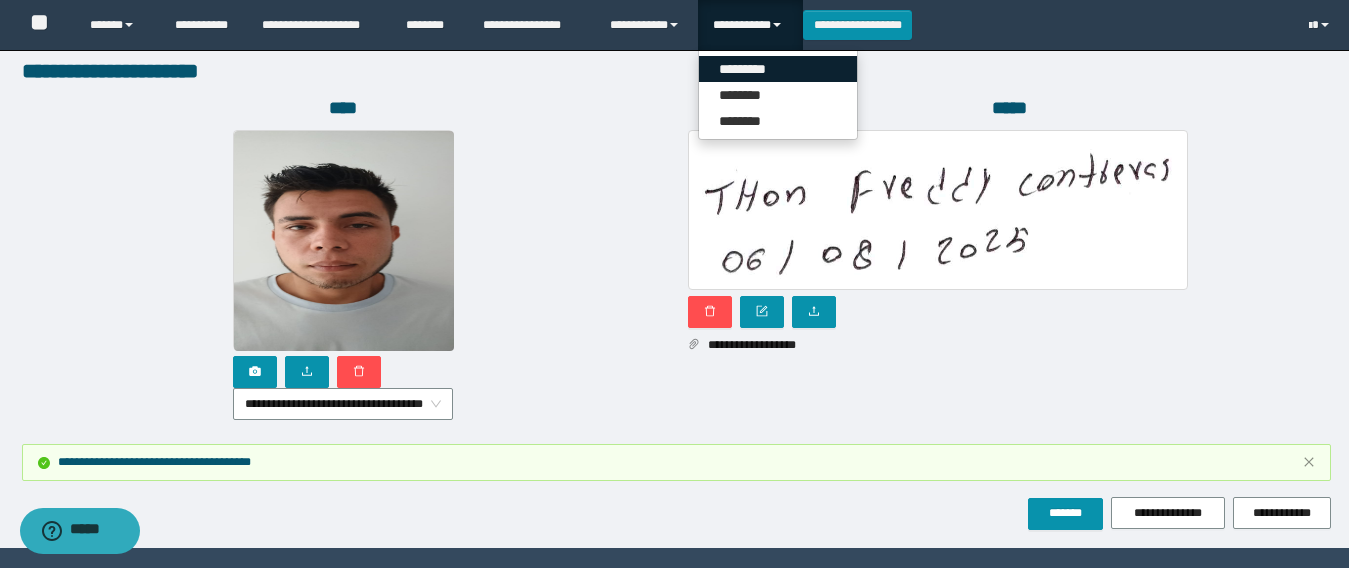 click on "*********" at bounding box center [778, 69] 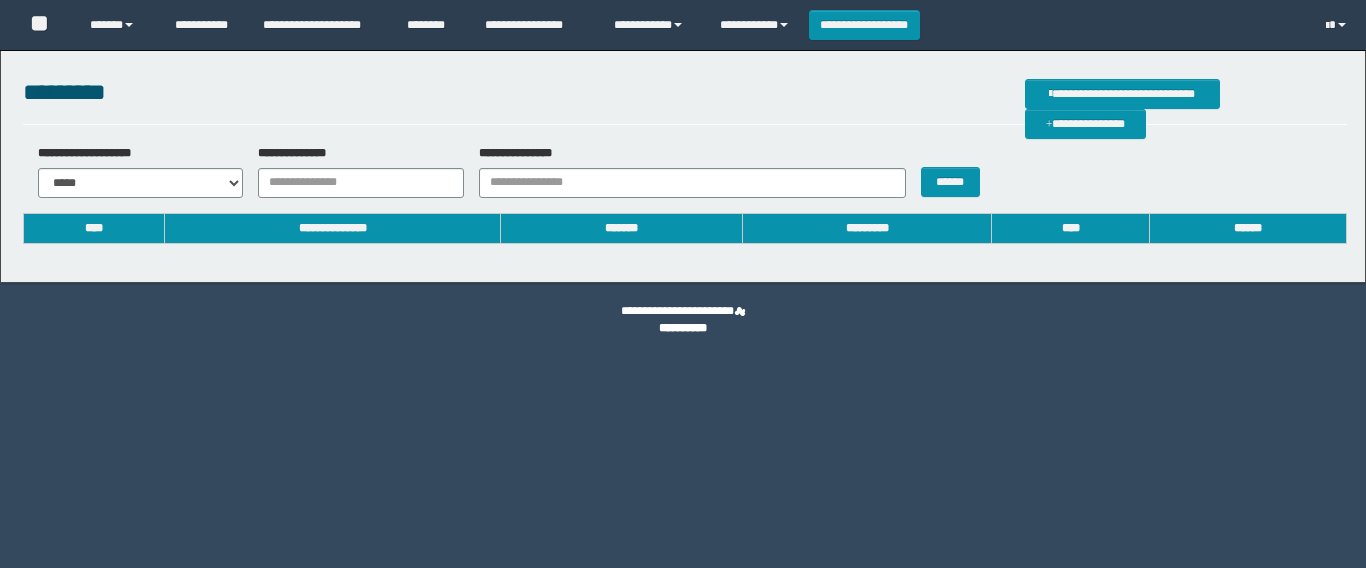 scroll, scrollTop: 0, scrollLeft: 0, axis: both 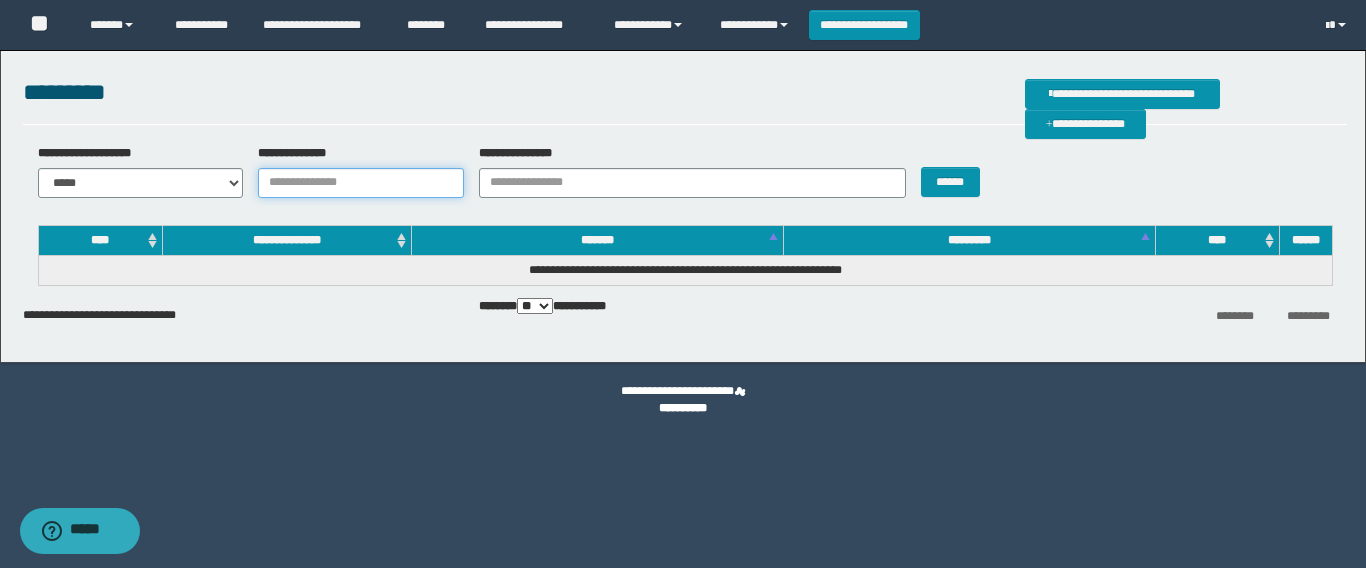click on "**********" at bounding box center (361, 183) 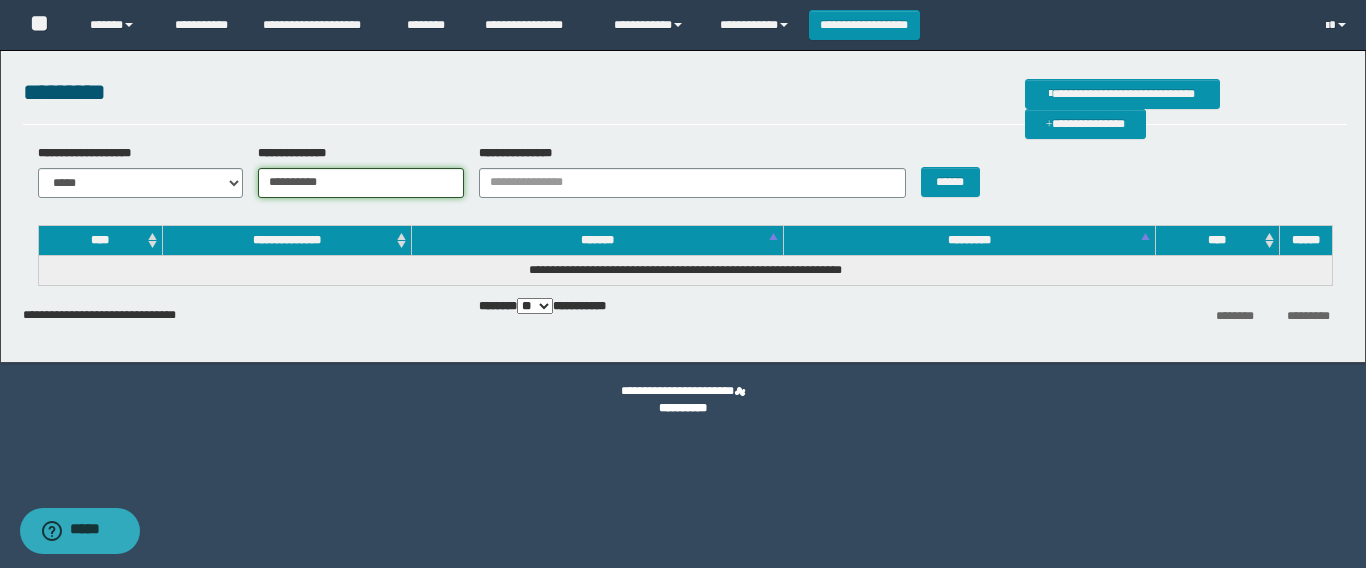 type on "**********" 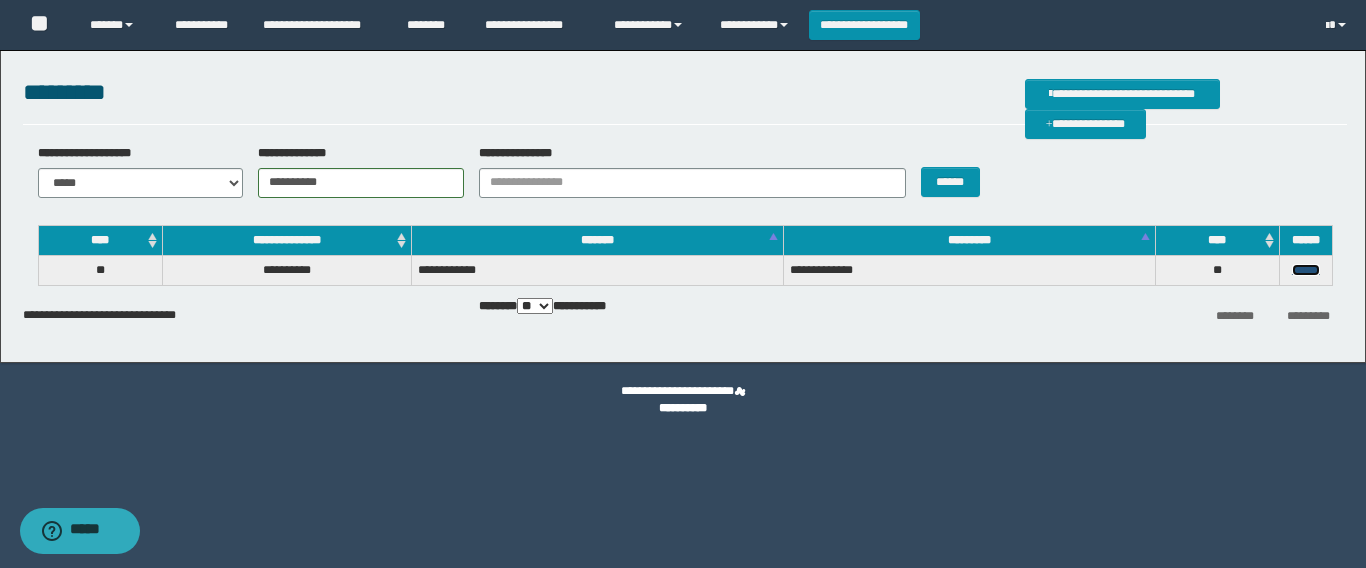 click on "******" at bounding box center (1306, 270) 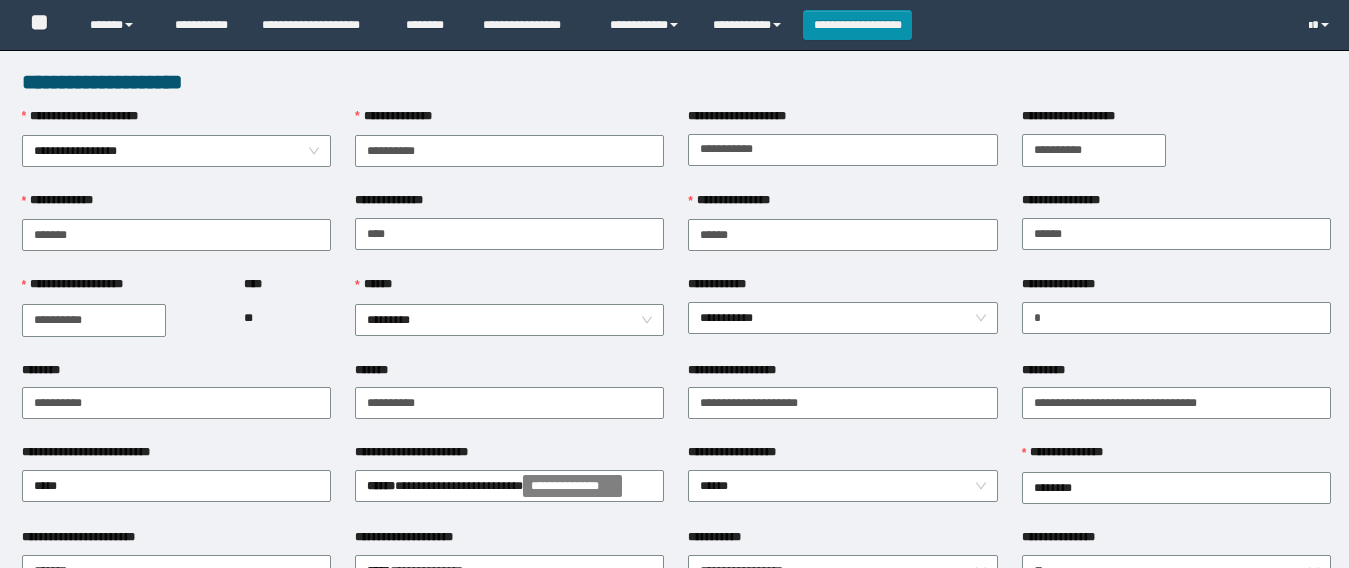 scroll, scrollTop: 0, scrollLeft: 0, axis: both 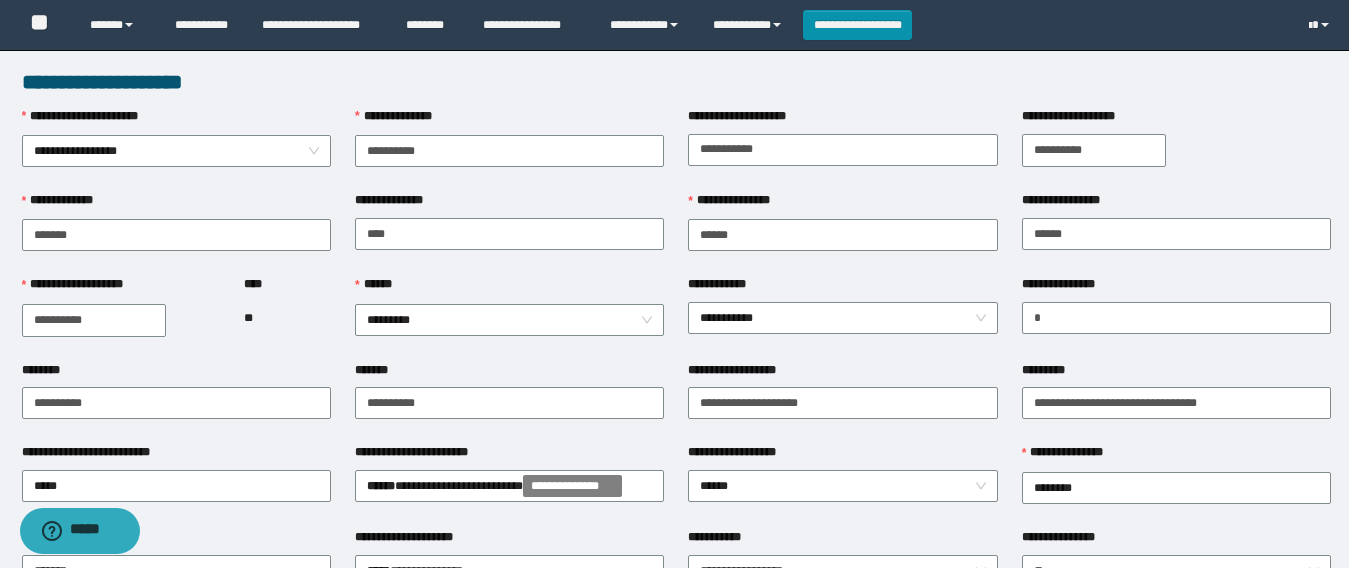 click on "**********" at bounding box center (509, 233) 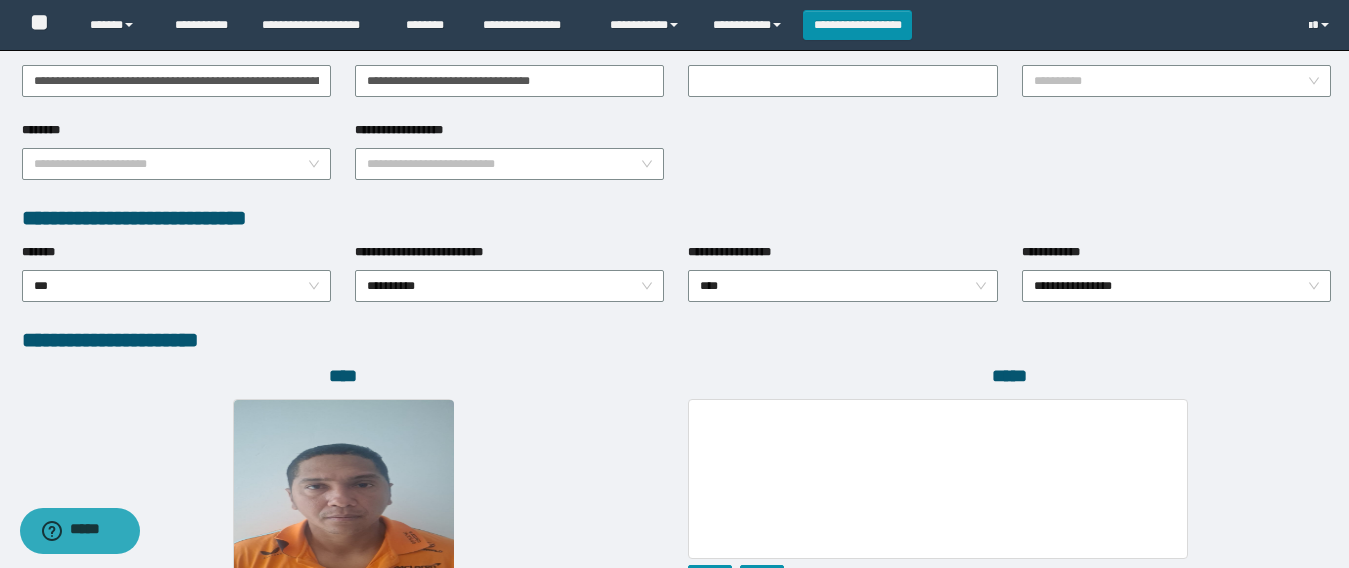 scroll, scrollTop: 1169, scrollLeft: 0, axis: vertical 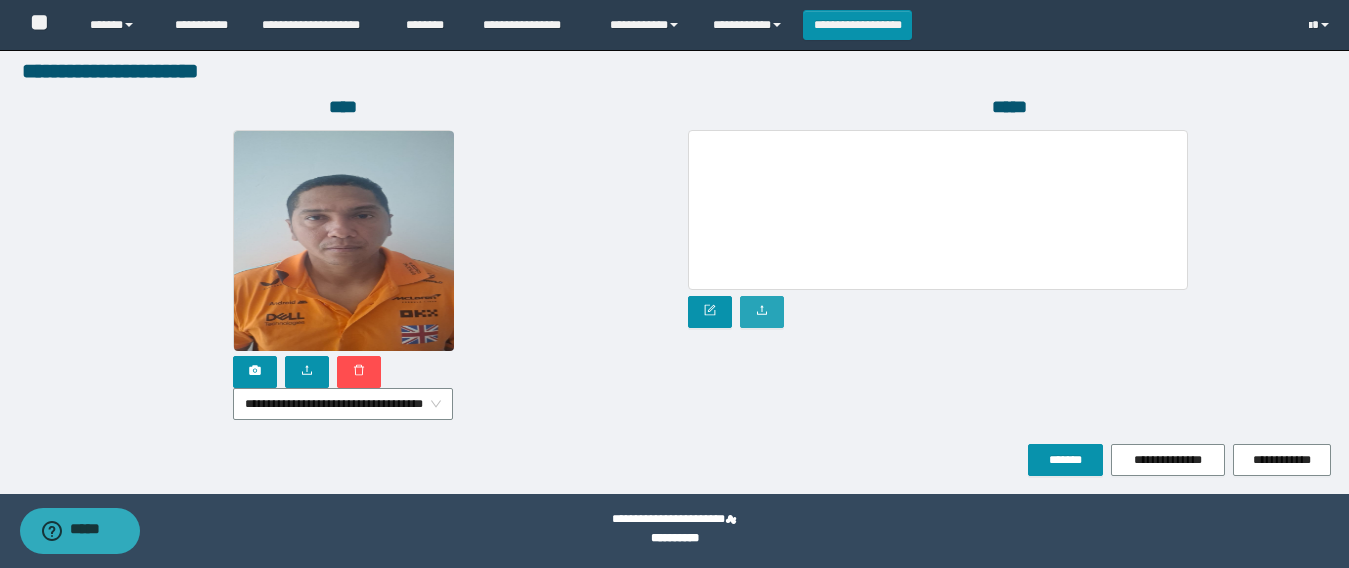 click at bounding box center (762, 312) 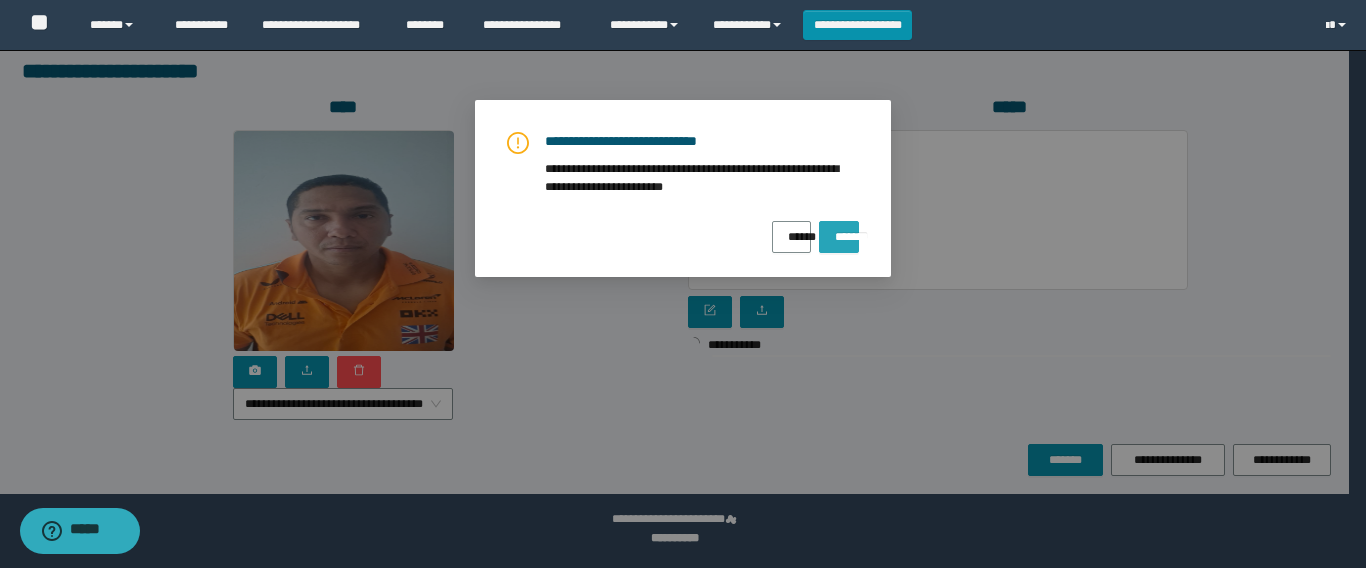 click on "*******" at bounding box center (839, 230) 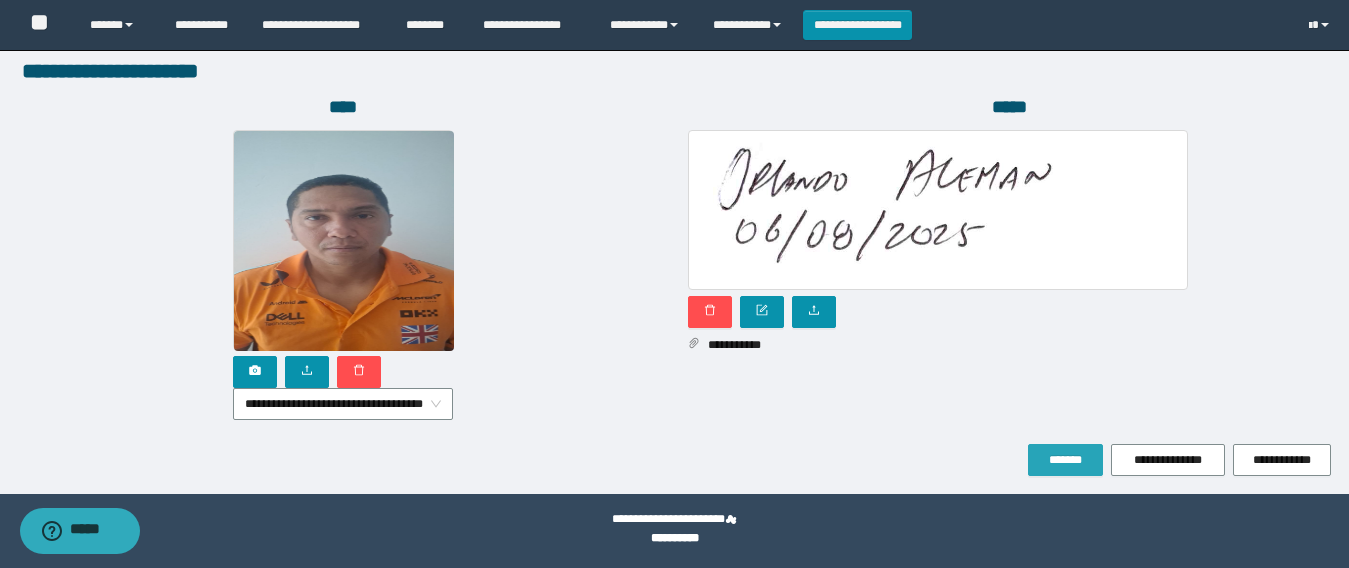 click on "*******" at bounding box center (1065, 460) 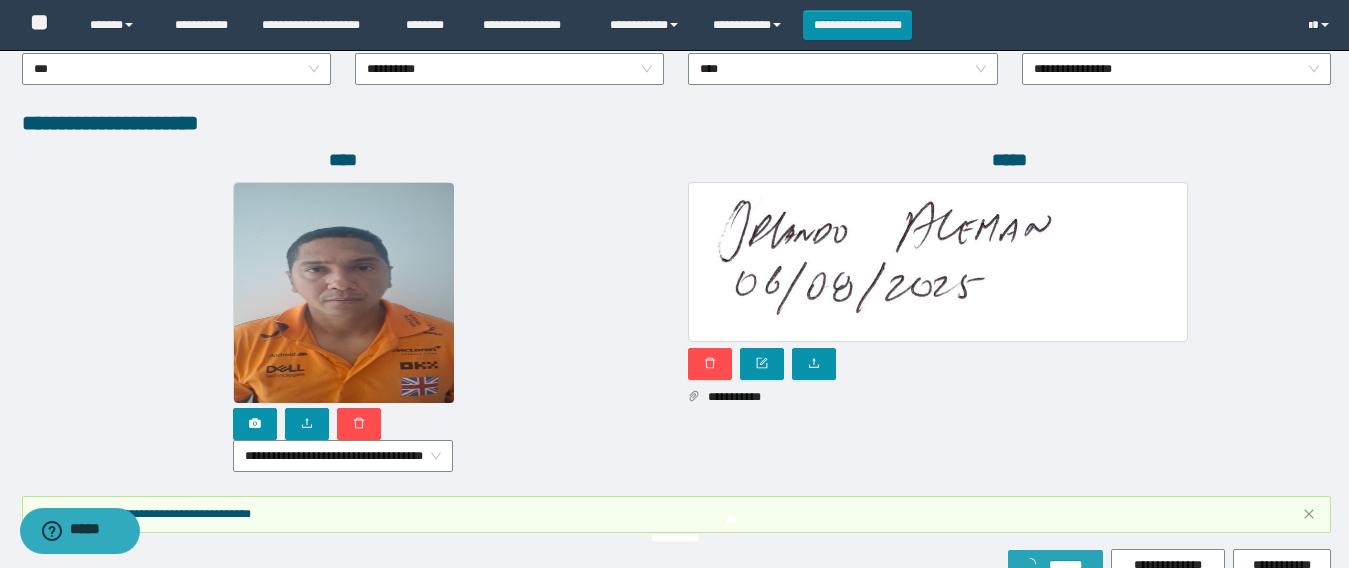 scroll, scrollTop: 1221, scrollLeft: 0, axis: vertical 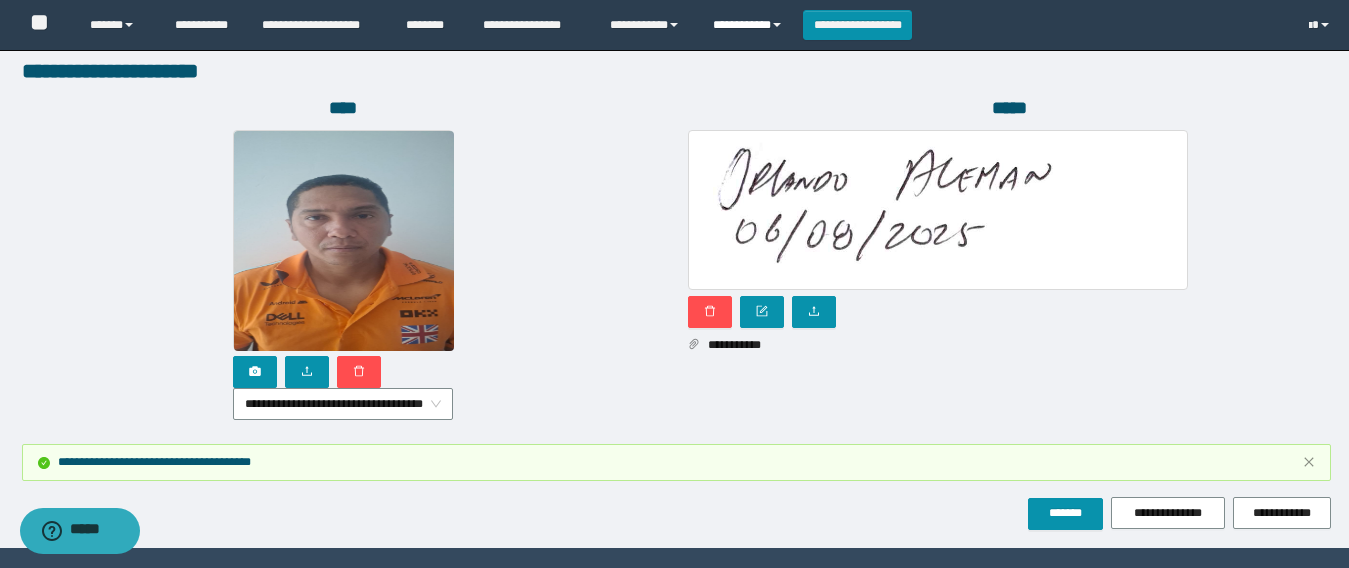 click on "**********" at bounding box center [750, 25] 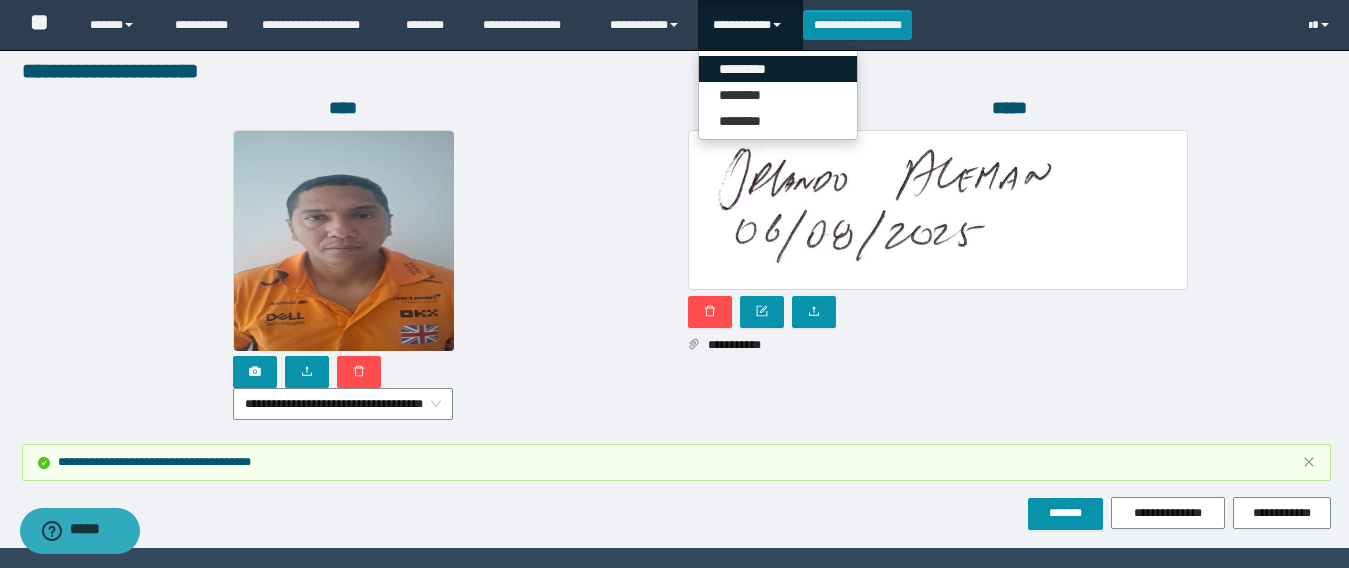 click on "*********" at bounding box center (778, 69) 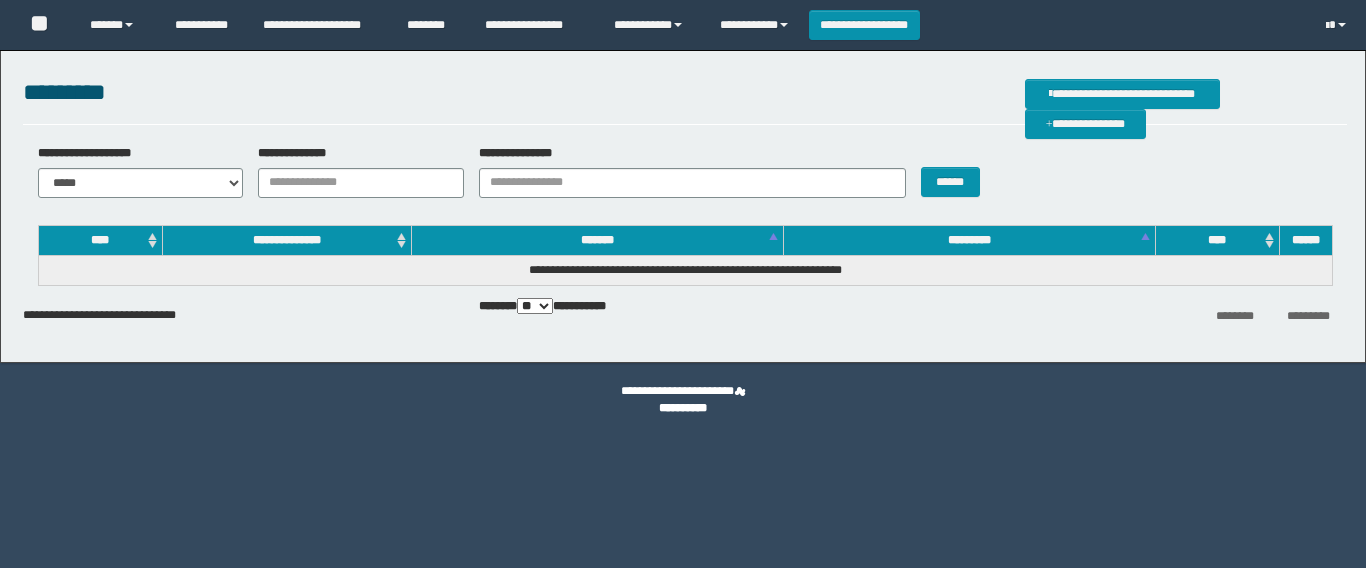 scroll, scrollTop: 0, scrollLeft: 0, axis: both 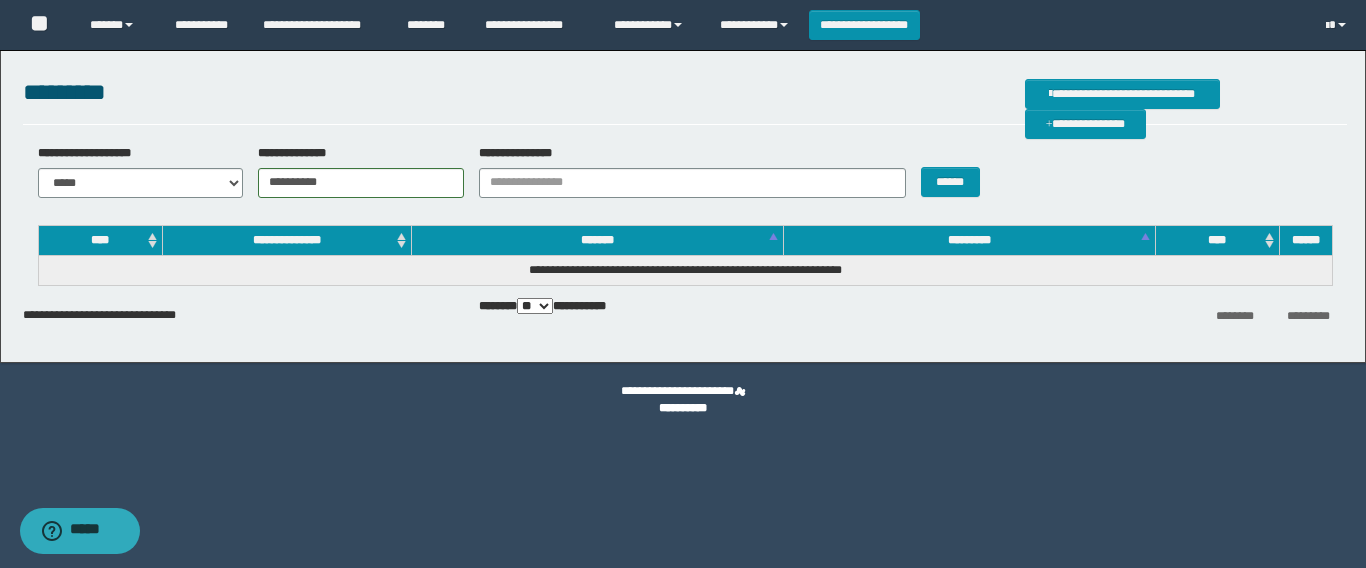 type on "**********" 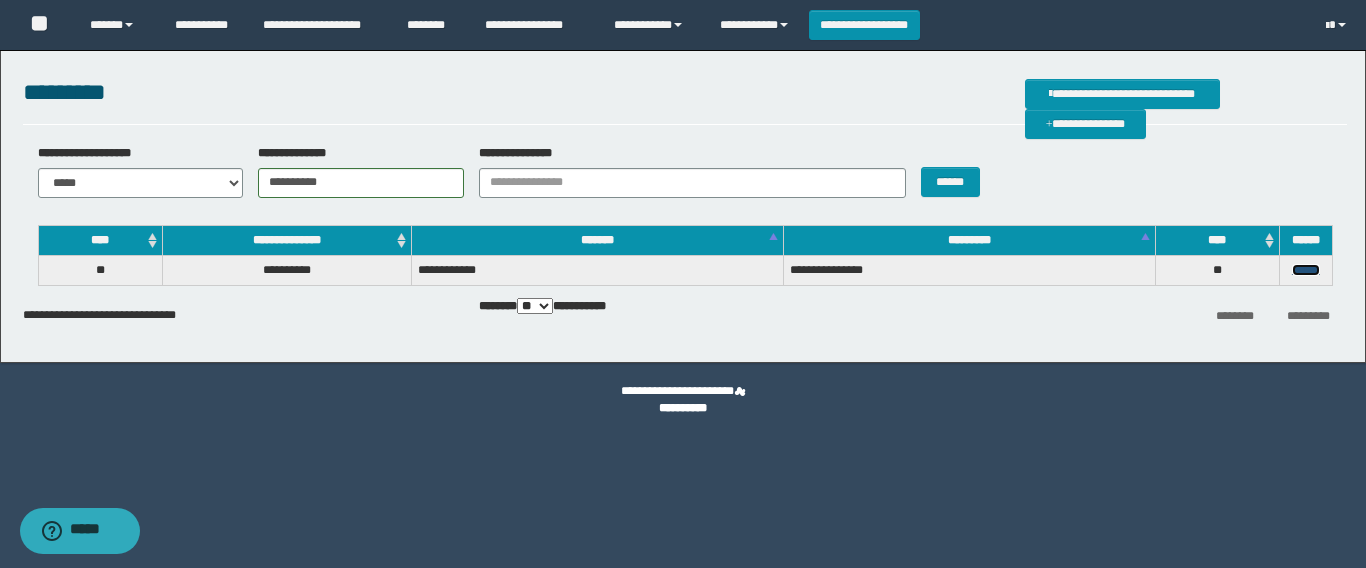 click on "******" at bounding box center [1306, 270] 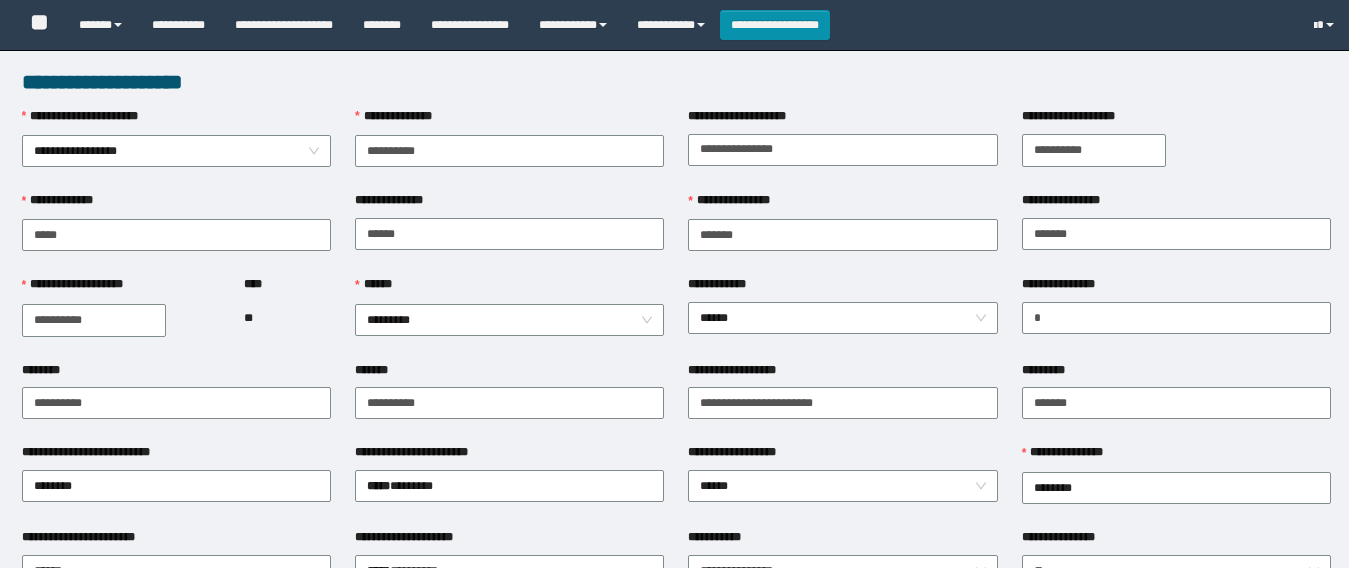 click on "**********" at bounding box center (509, 233) 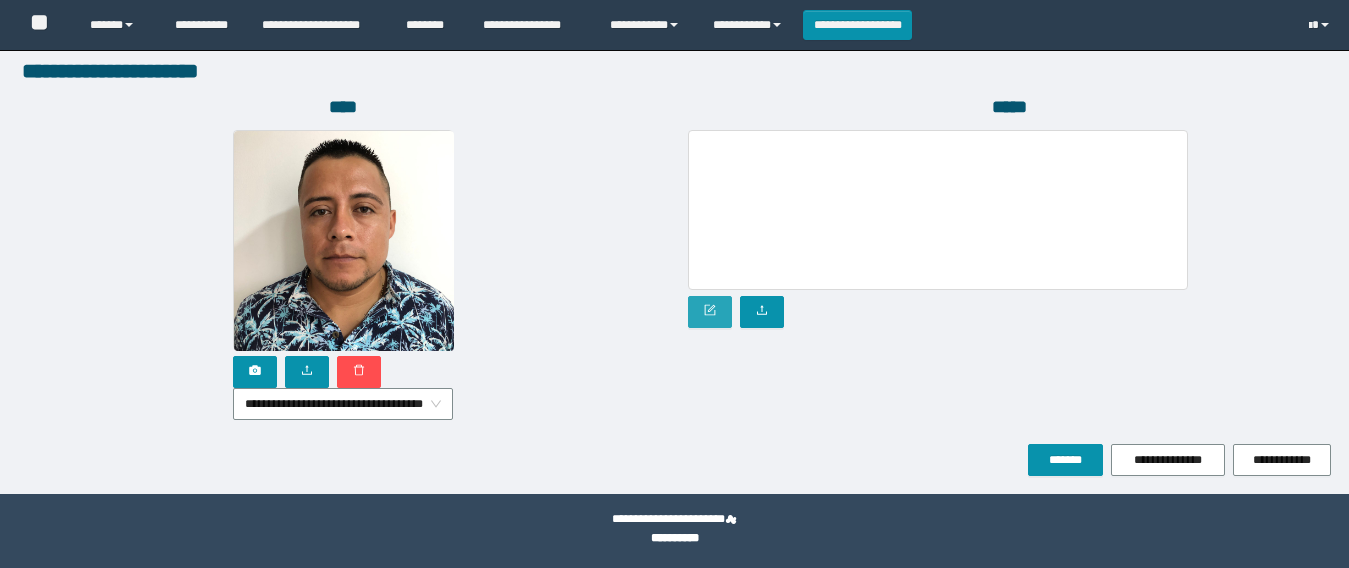 scroll, scrollTop: 1169, scrollLeft: 0, axis: vertical 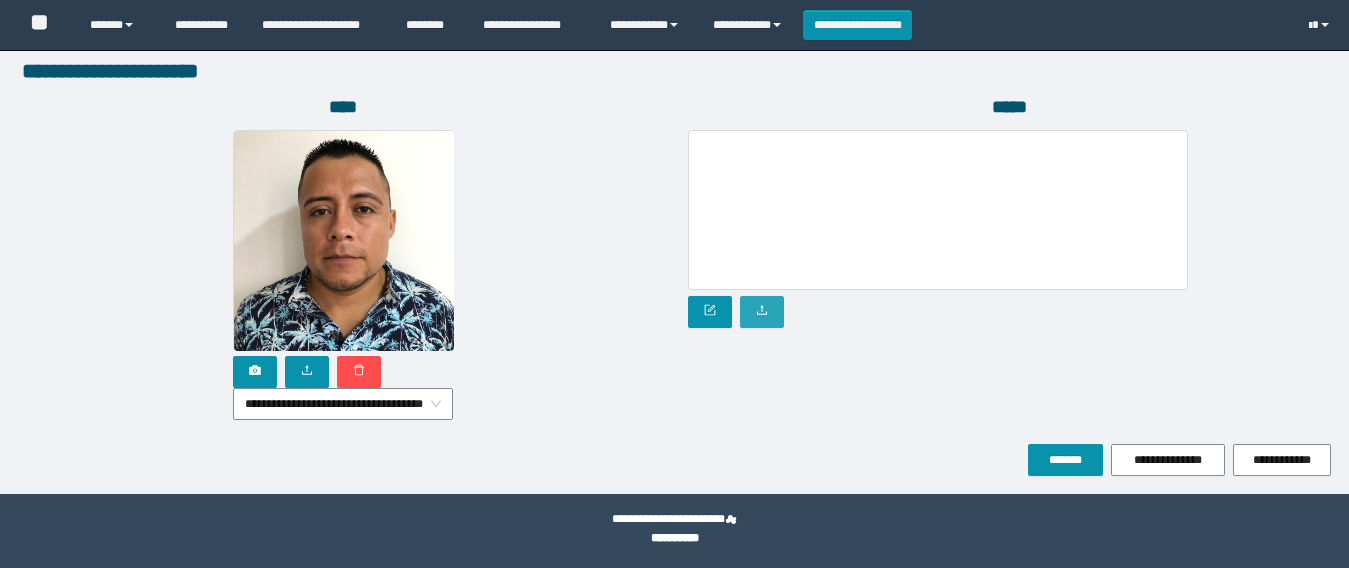 click 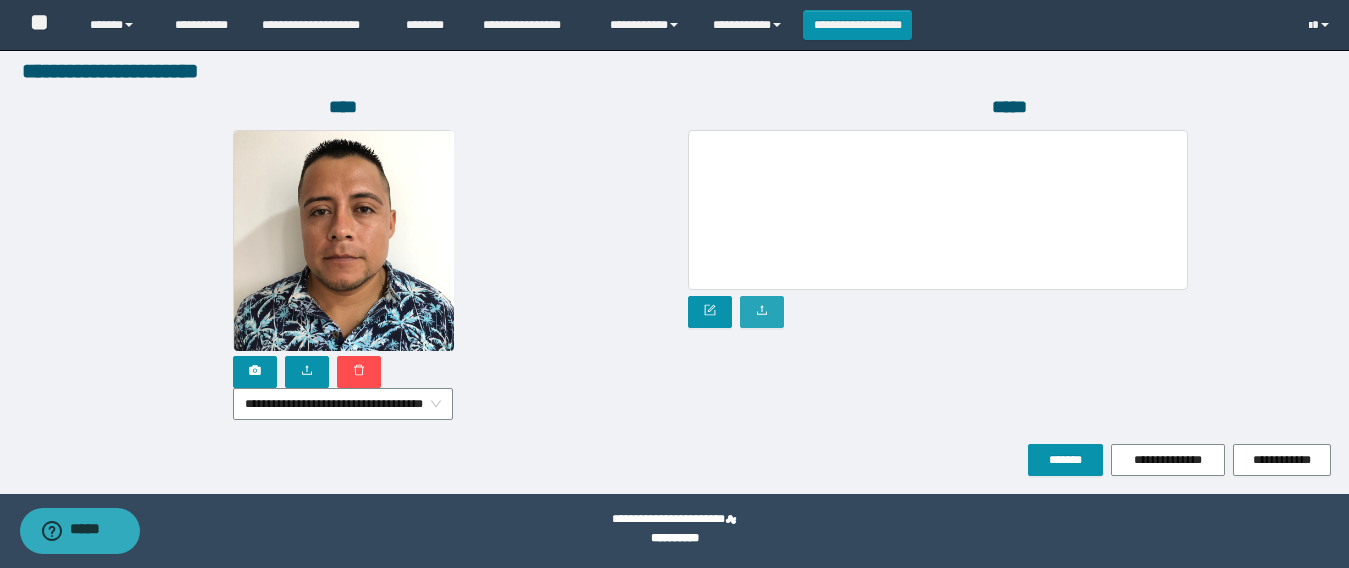 scroll, scrollTop: 0, scrollLeft: 0, axis: both 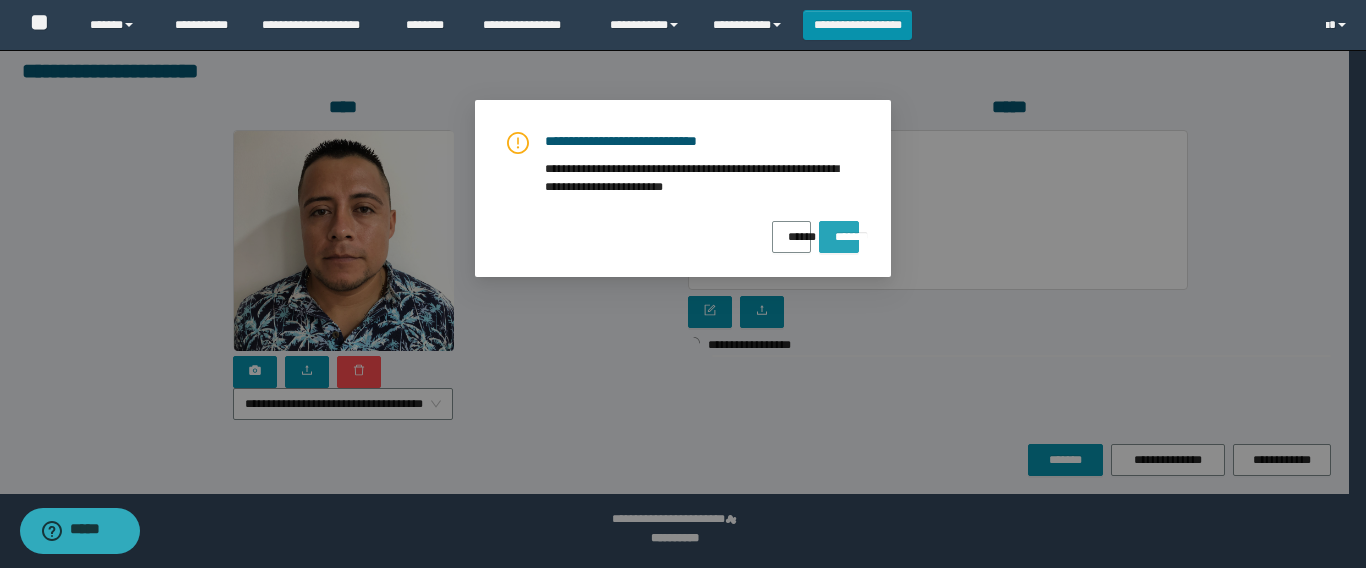 click on "*******" at bounding box center (839, 230) 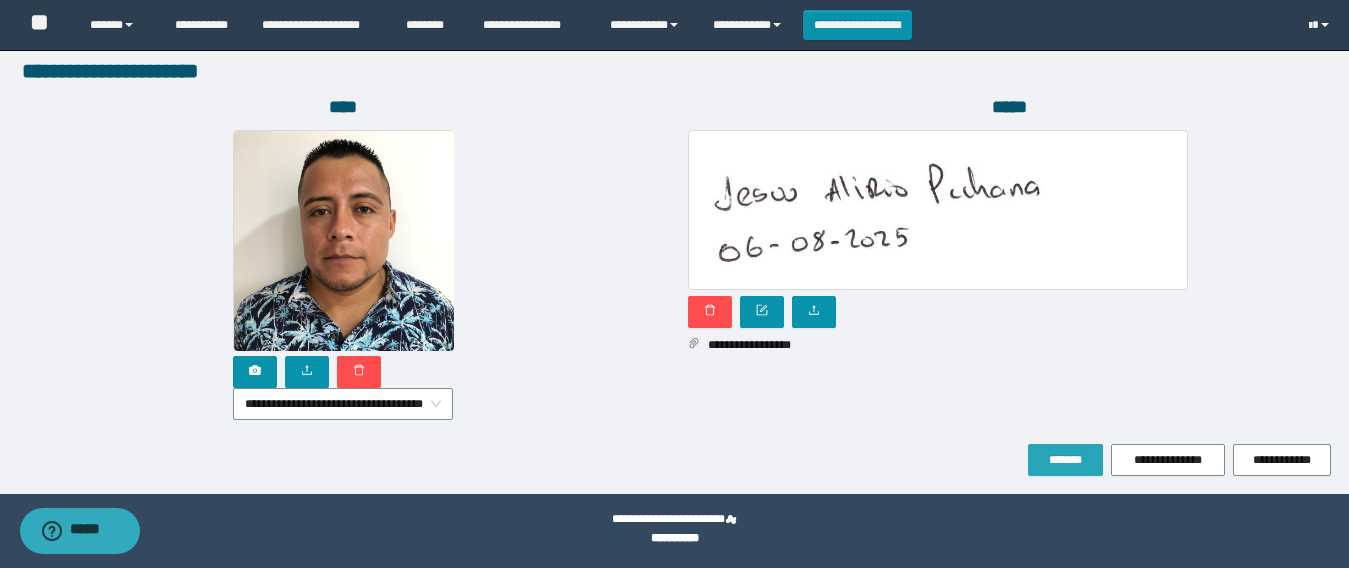 click on "*******" at bounding box center (1065, 460) 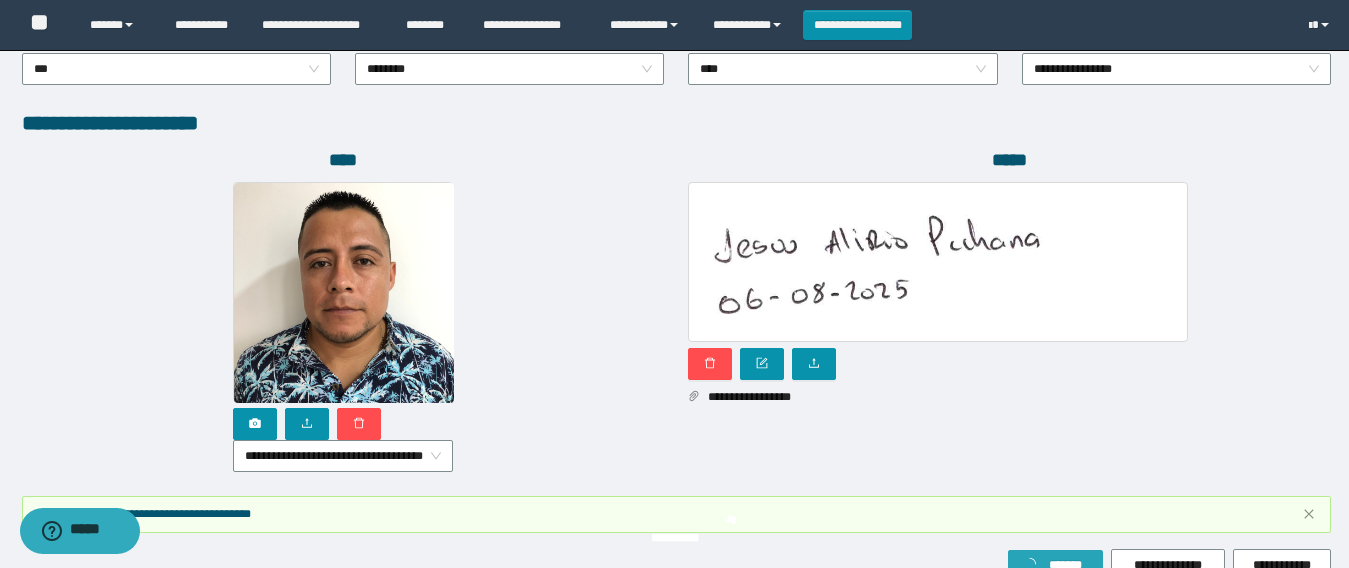 scroll, scrollTop: 1221, scrollLeft: 0, axis: vertical 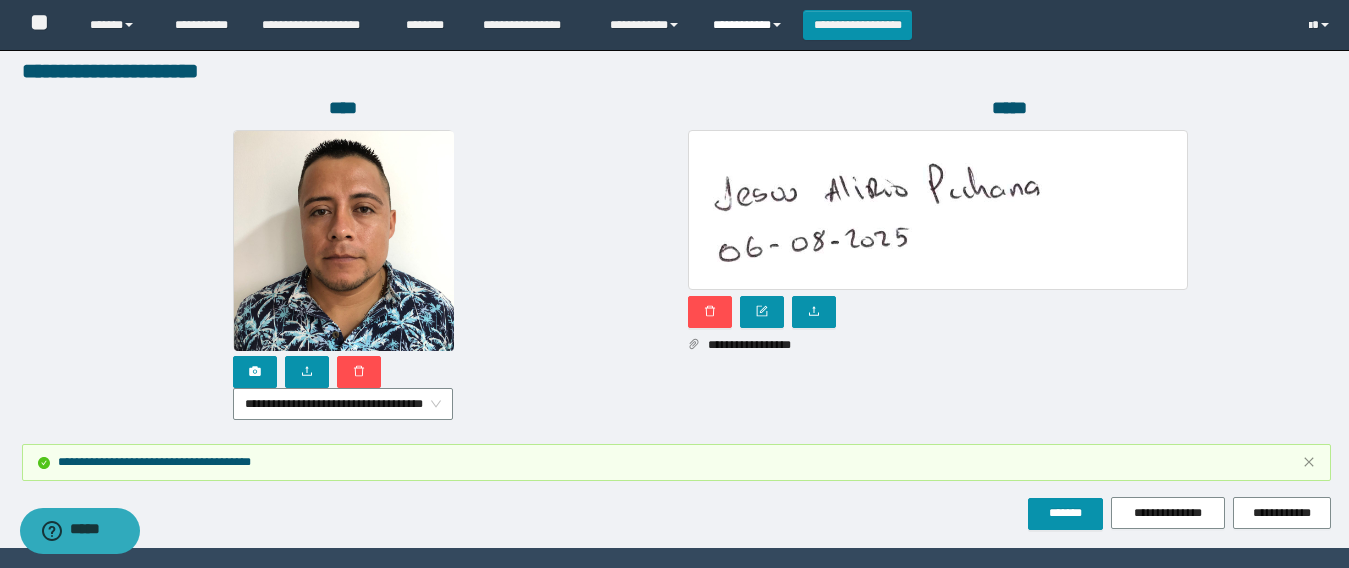 drag, startPoint x: 763, startPoint y: 33, endPoint x: 757, endPoint y: 57, distance: 24.738634 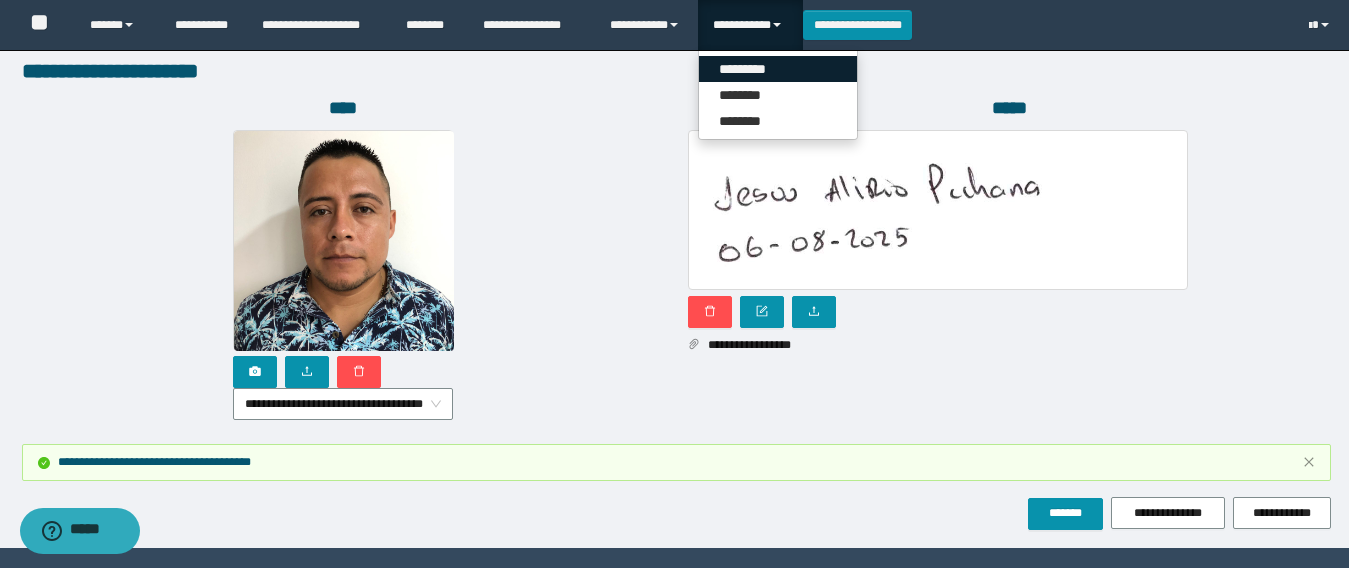 click on "*********" at bounding box center (778, 69) 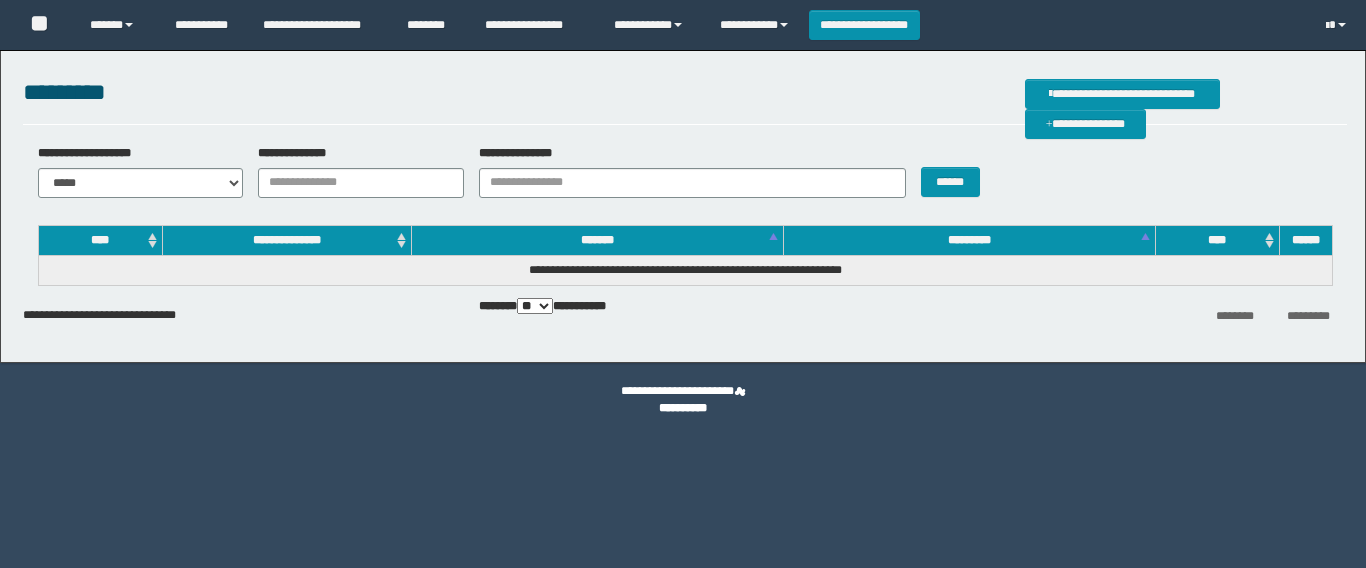 scroll, scrollTop: 0, scrollLeft: 0, axis: both 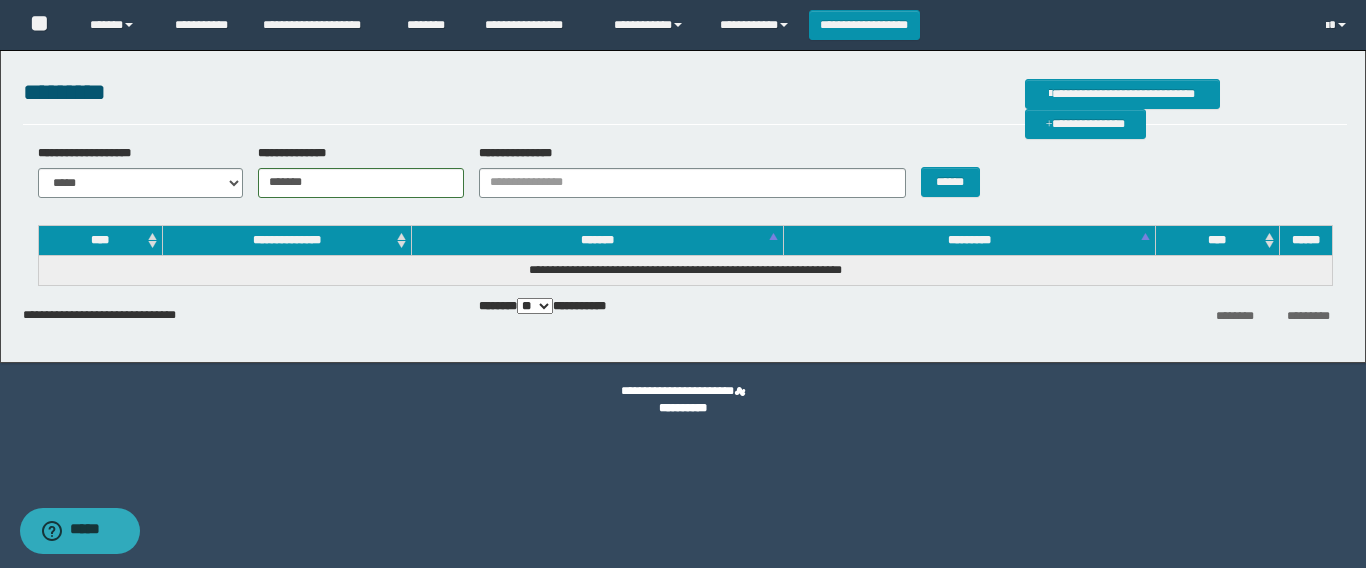 type on "*******" 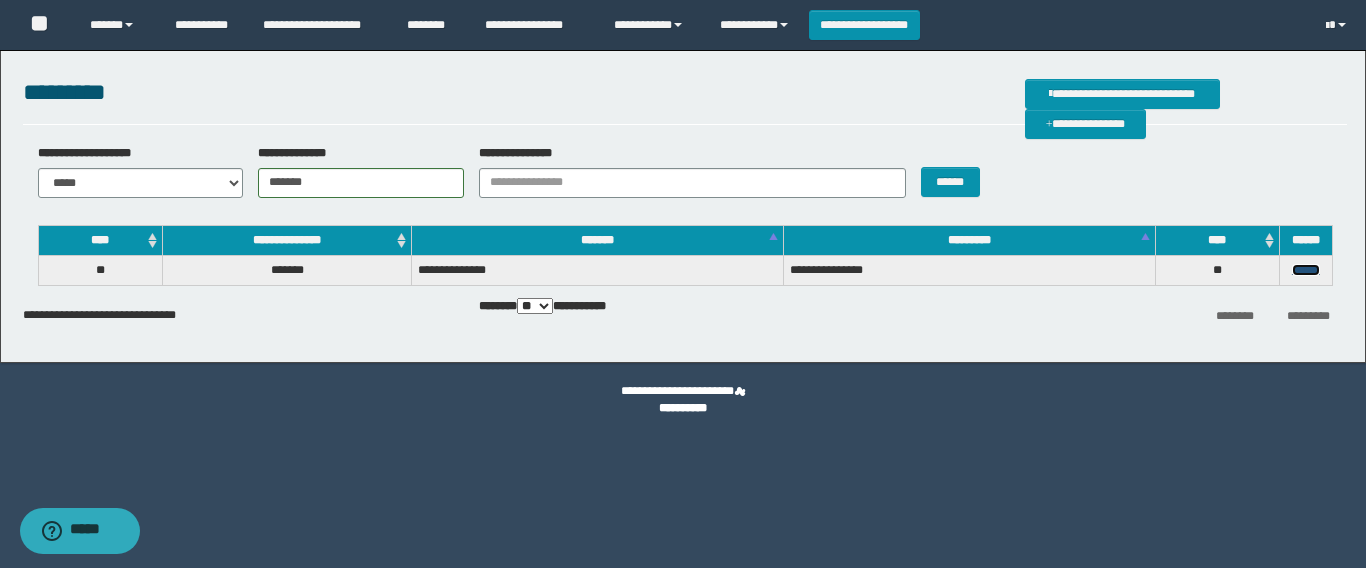 click on "******" at bounding box center (1306, 270) 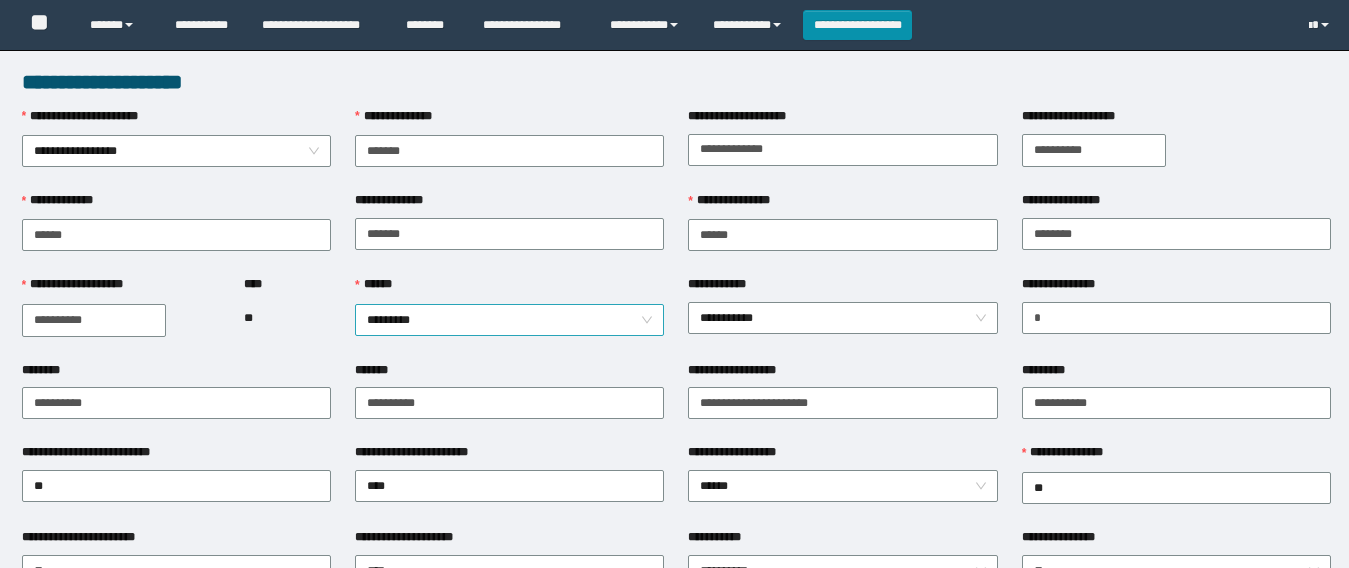 scroll, scrollTop: 0, scrollLeft: 0, axis: both 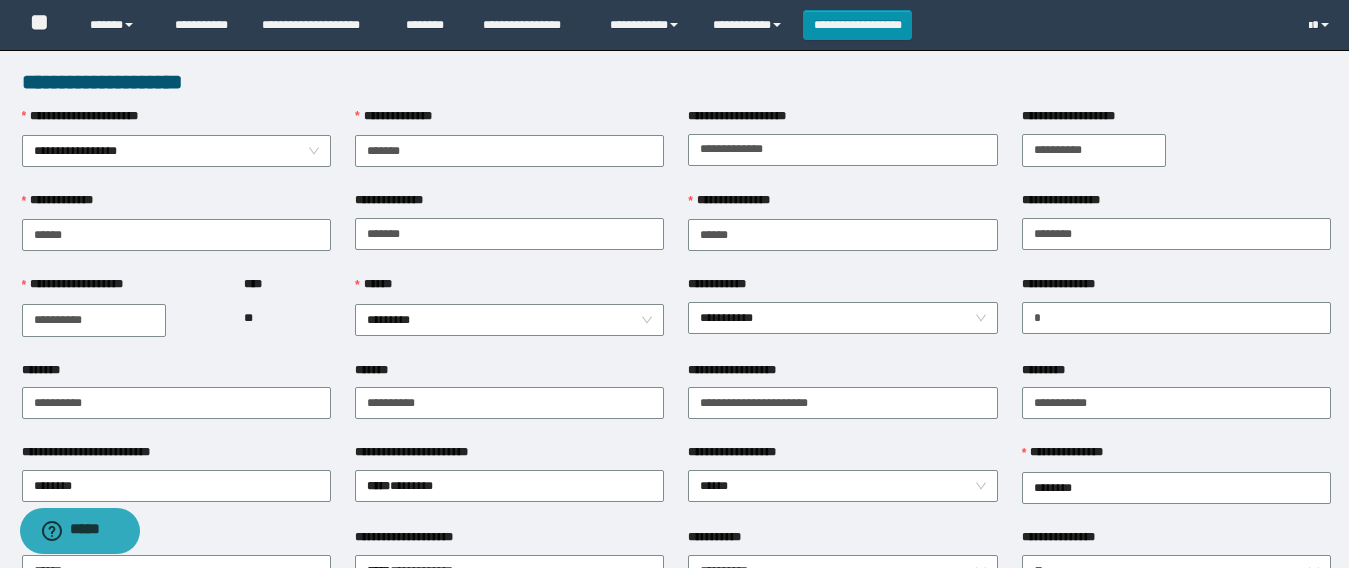click on "**********" at bounding box center (509, 233) 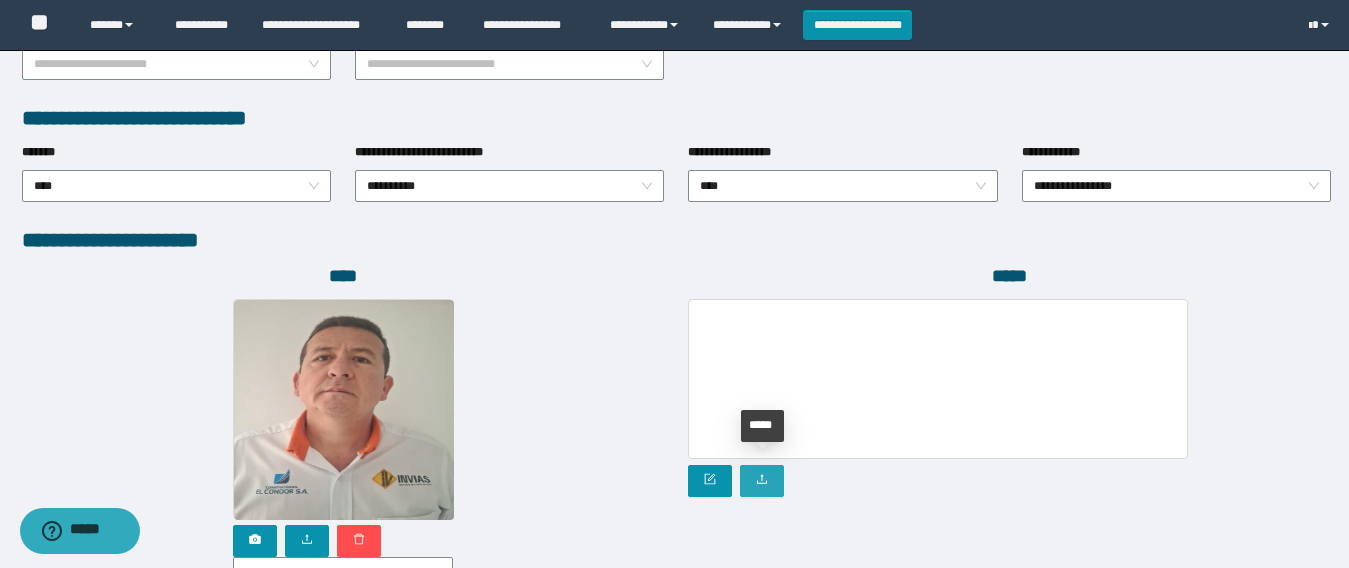click 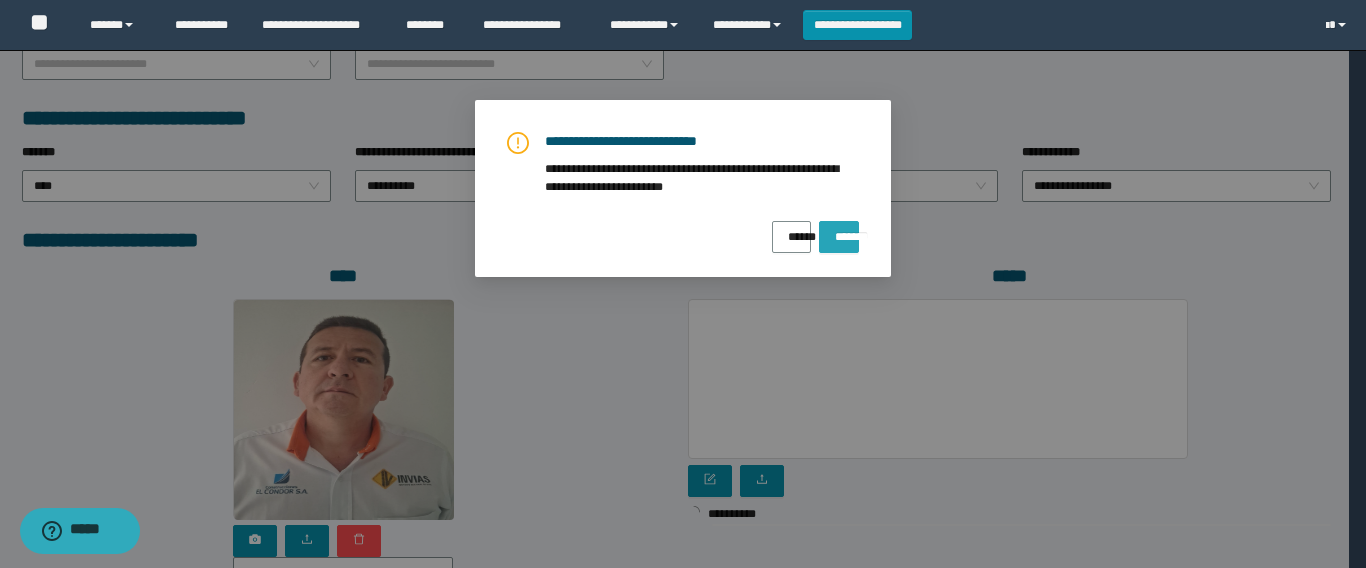 click on "*******" at bounding box center (839, 237) 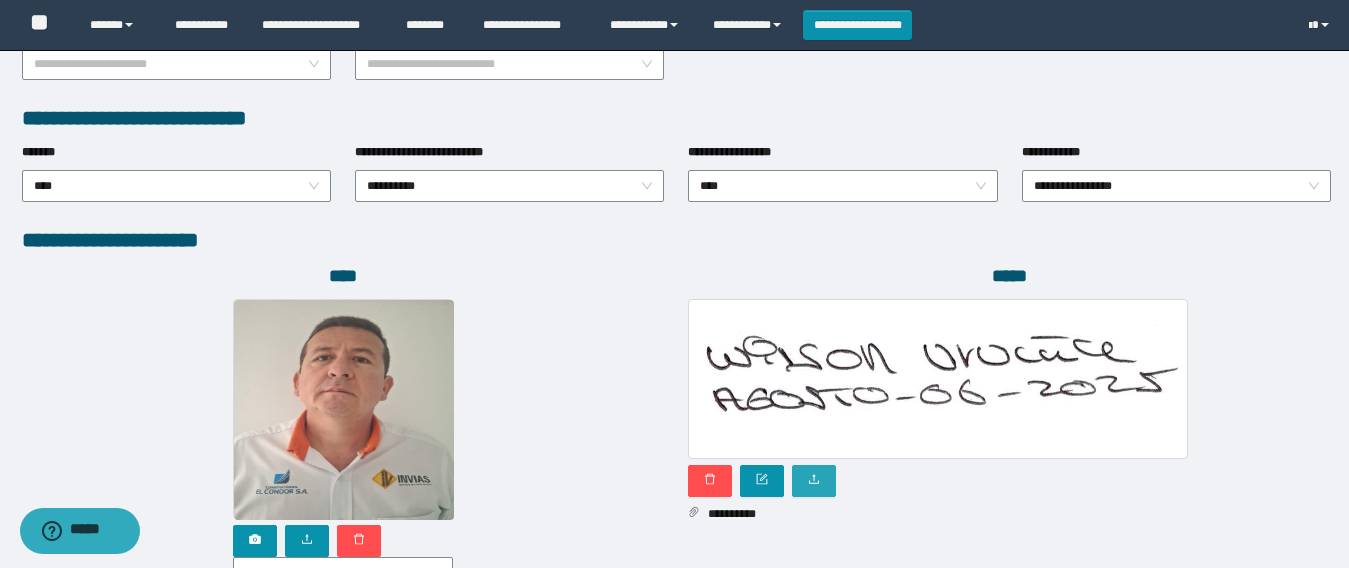scroll, scrollTop: 1169, scrollLeft: 0, axis: vertical 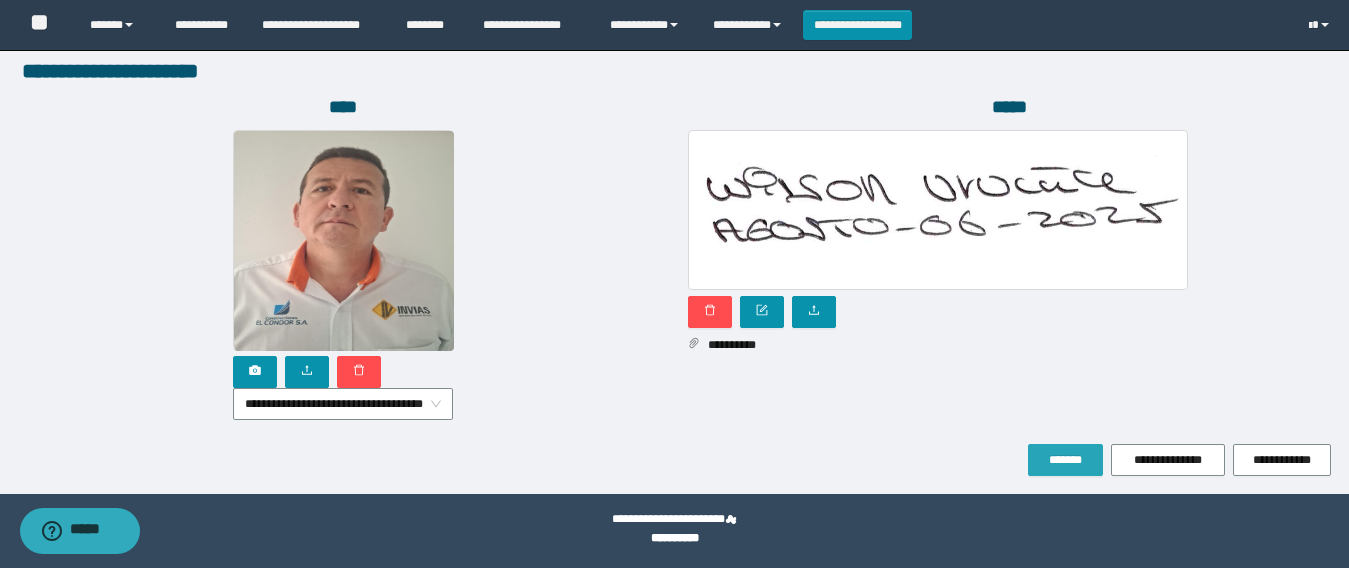 click on "*******" at bounding box center (1065, 460) 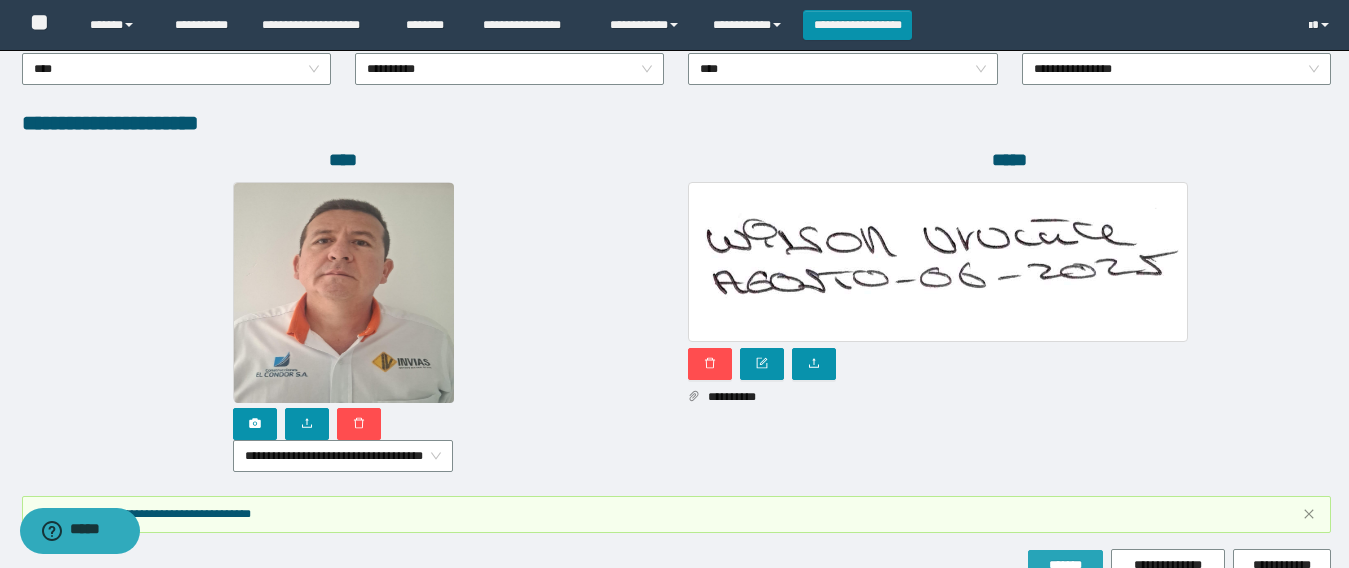 scroll, scrollTop: 1221, scrollLeft: 0, axis: vertical 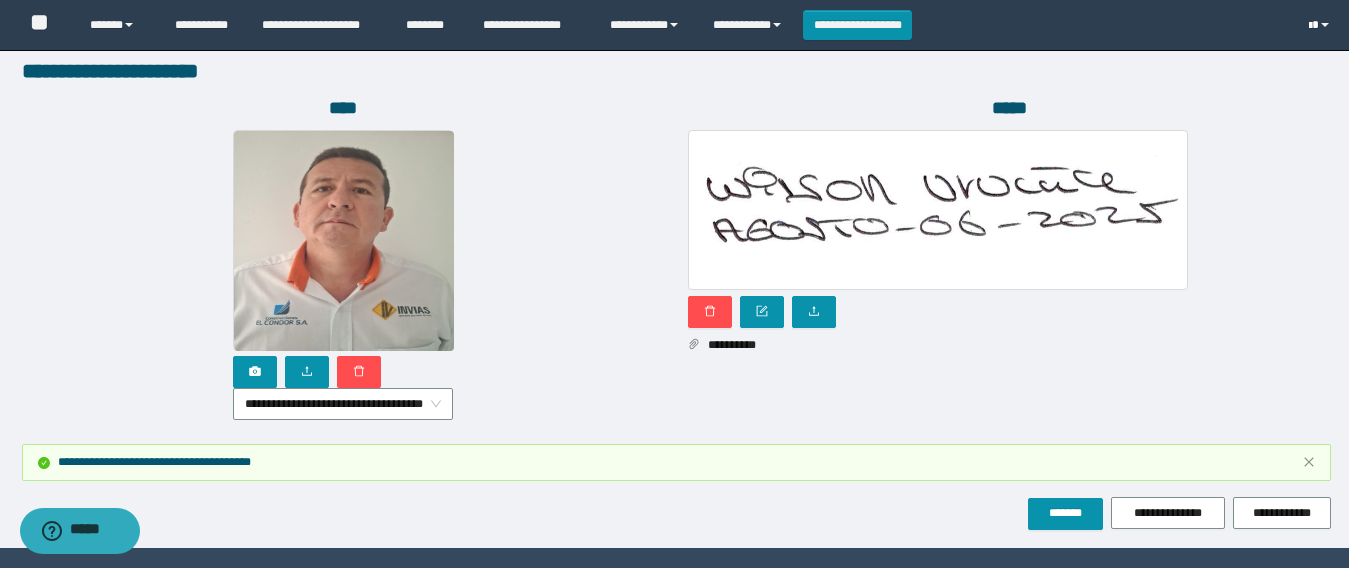 click at bounding box center (1321, 25) 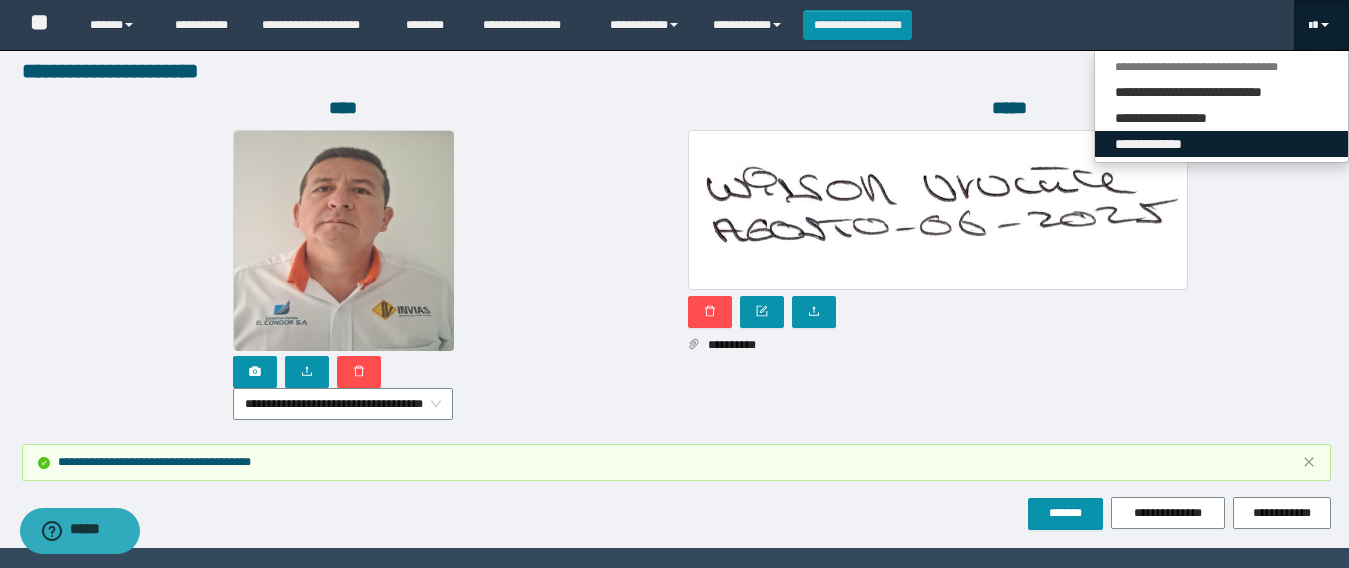 click on "**********" at bounding box center [1221, 144] 